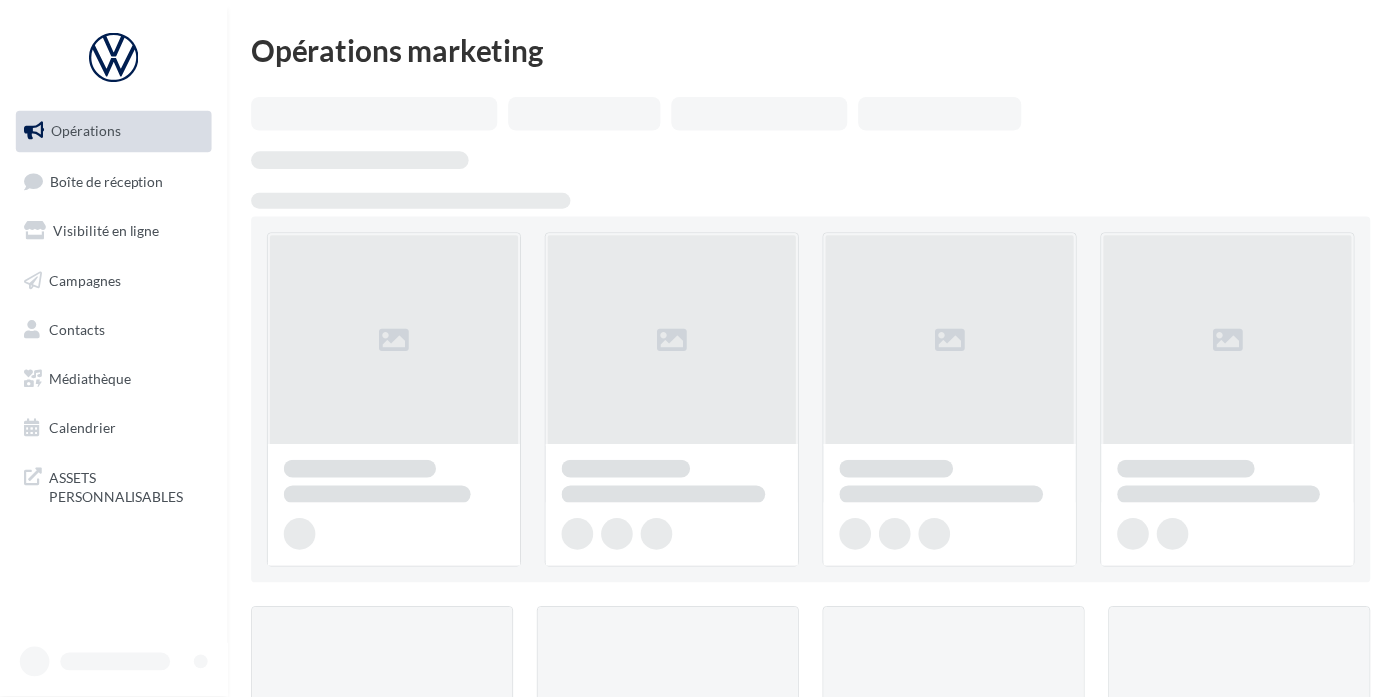 scroll, scrollTop: 0, scrollLeft: 0, axis: both 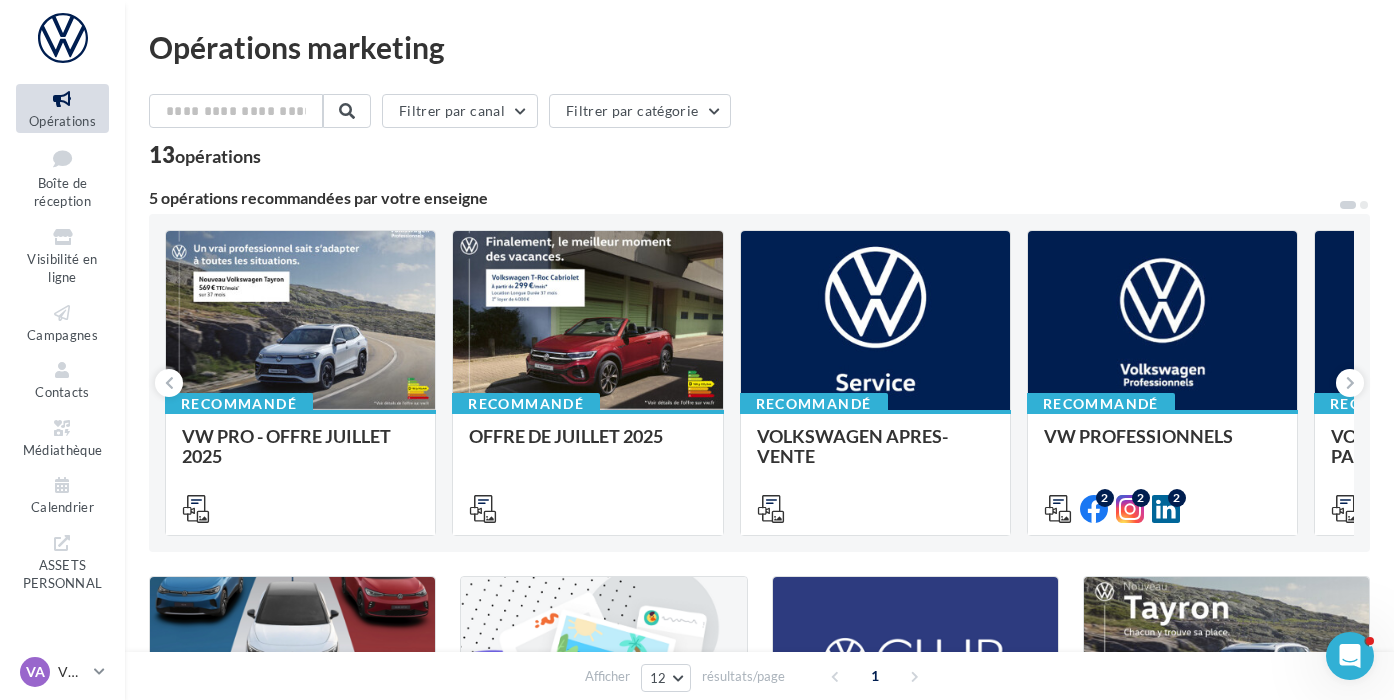 click 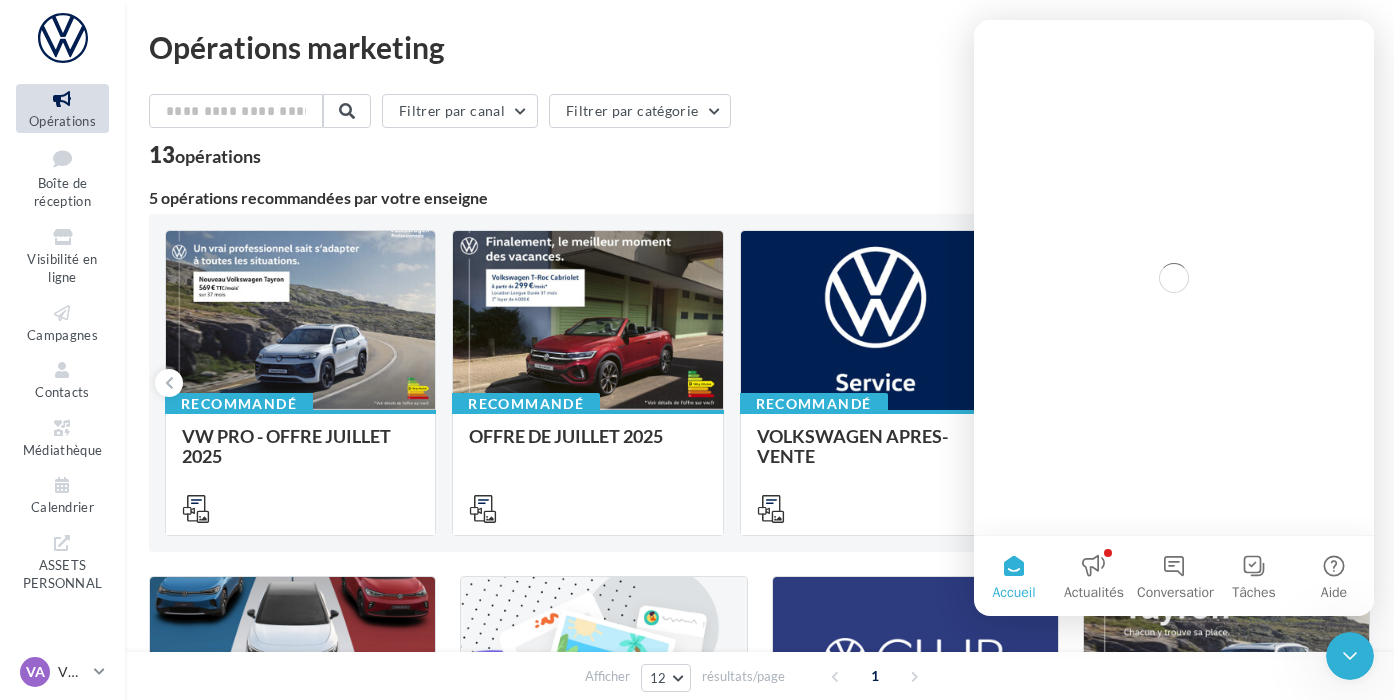 scroll, scrollTop: 0, scrollLeft: 0, axis: both 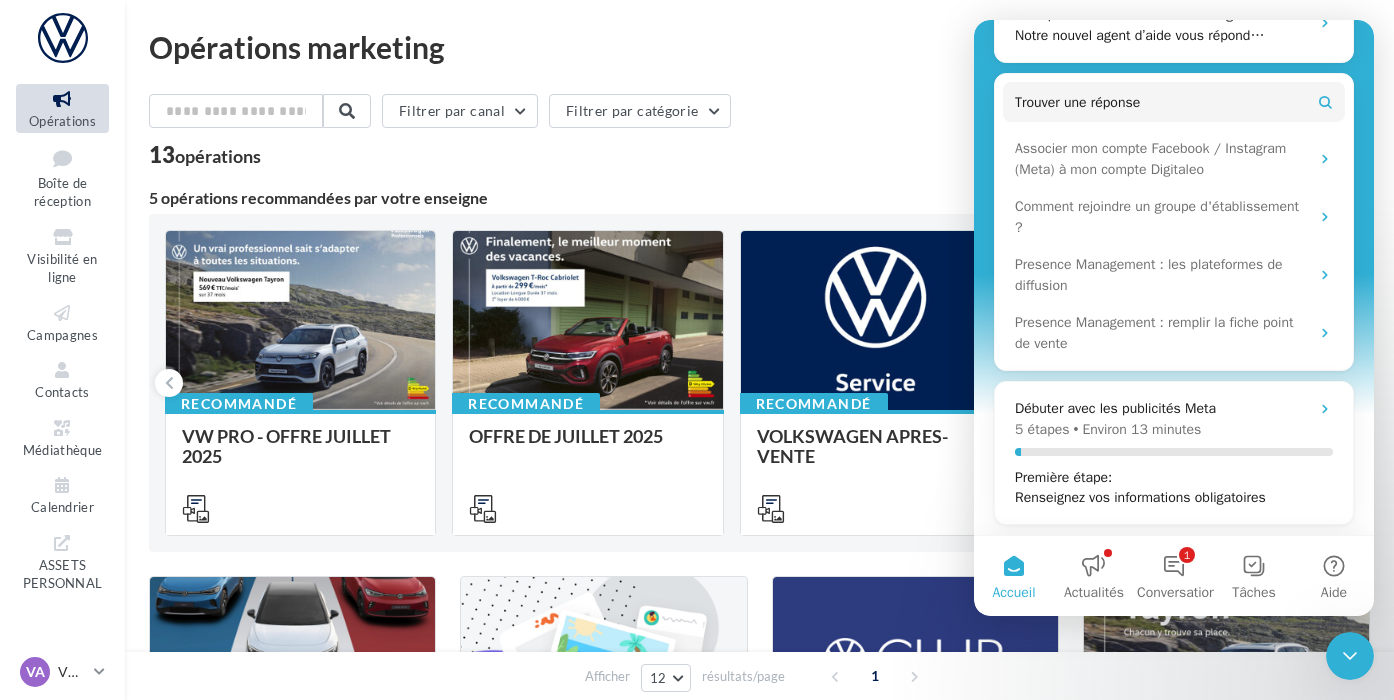 click on "13
opérations" at bounding box center [759, 157] 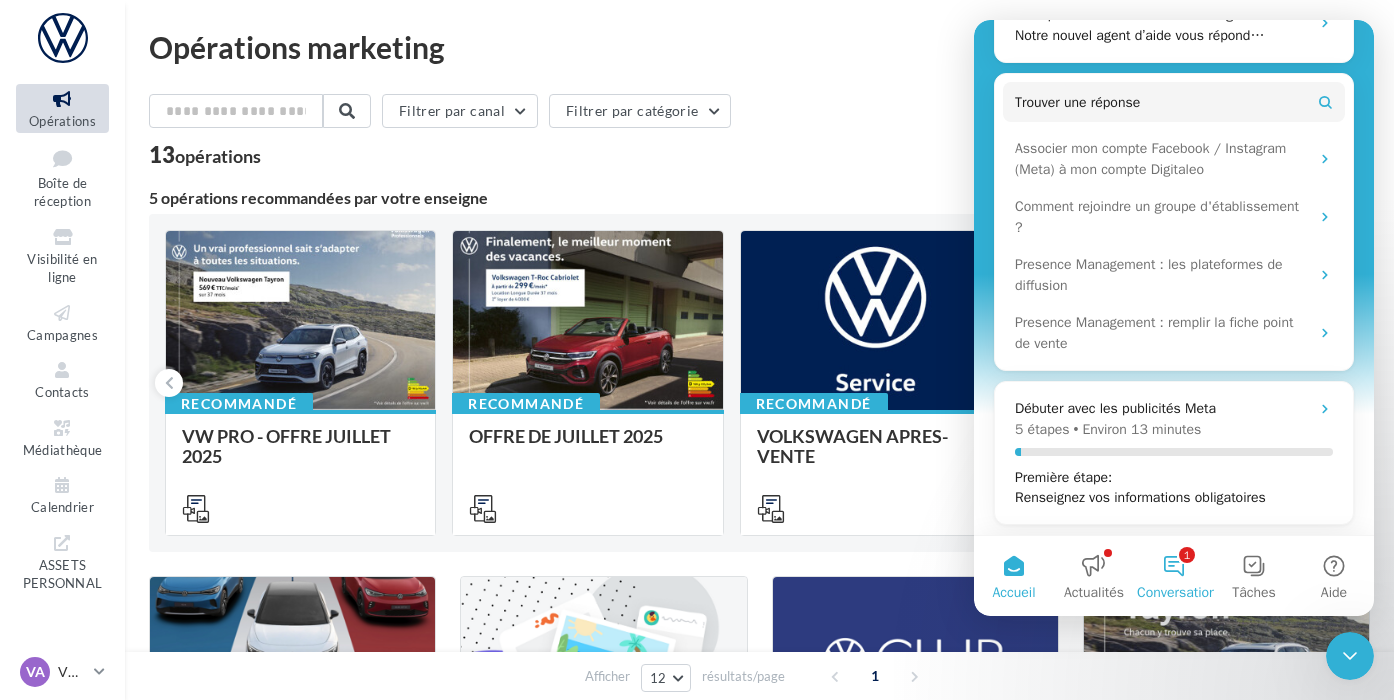 click on "1 Conversations" at bounding box center (1174, 576) 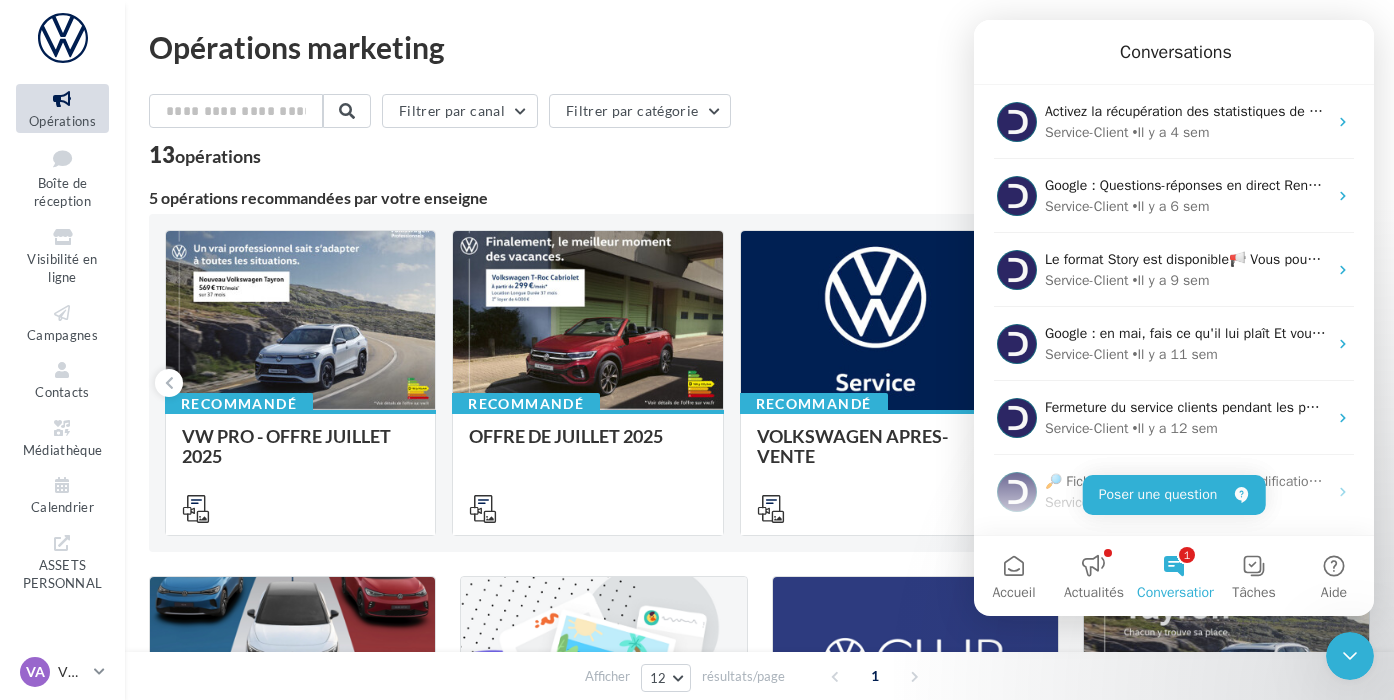 click on "Filtrer par canal         Filtrer par catégorie
13
opérations" at bounding box center [759, 130] 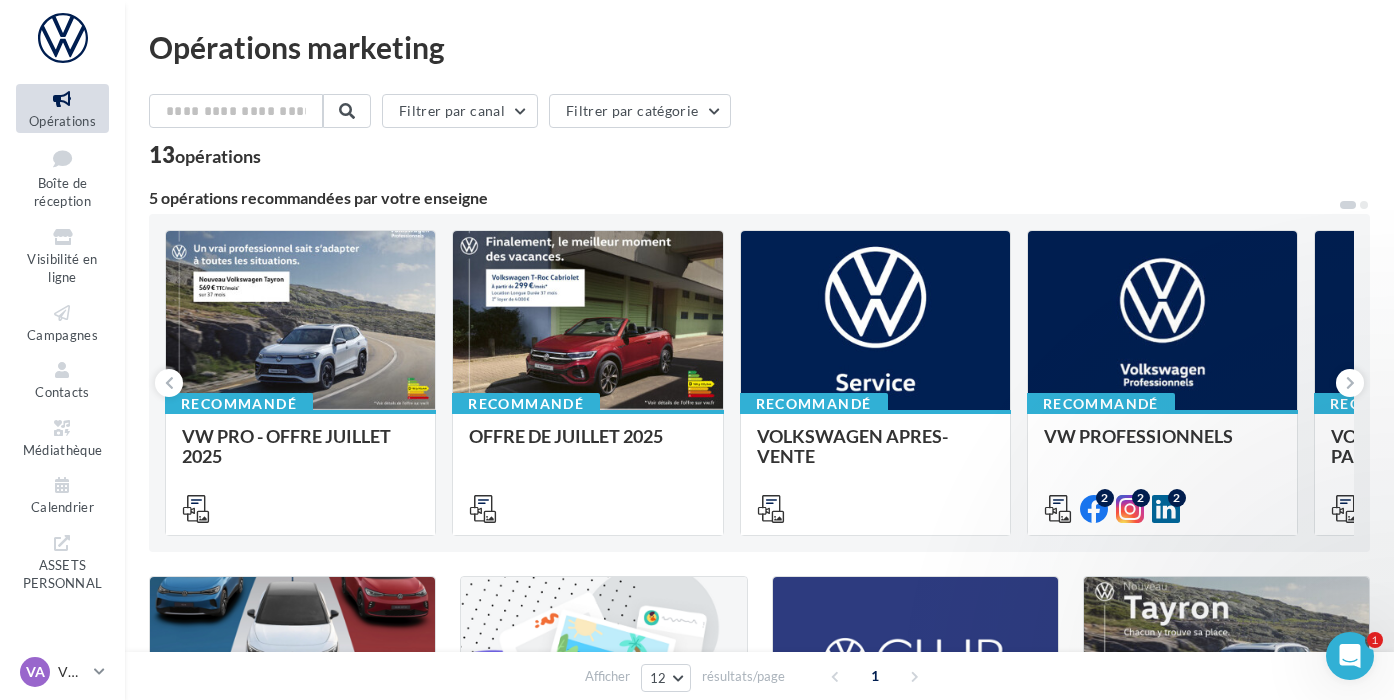 scroll, scrollTop: 0, scrollLeft: 0, axis: both 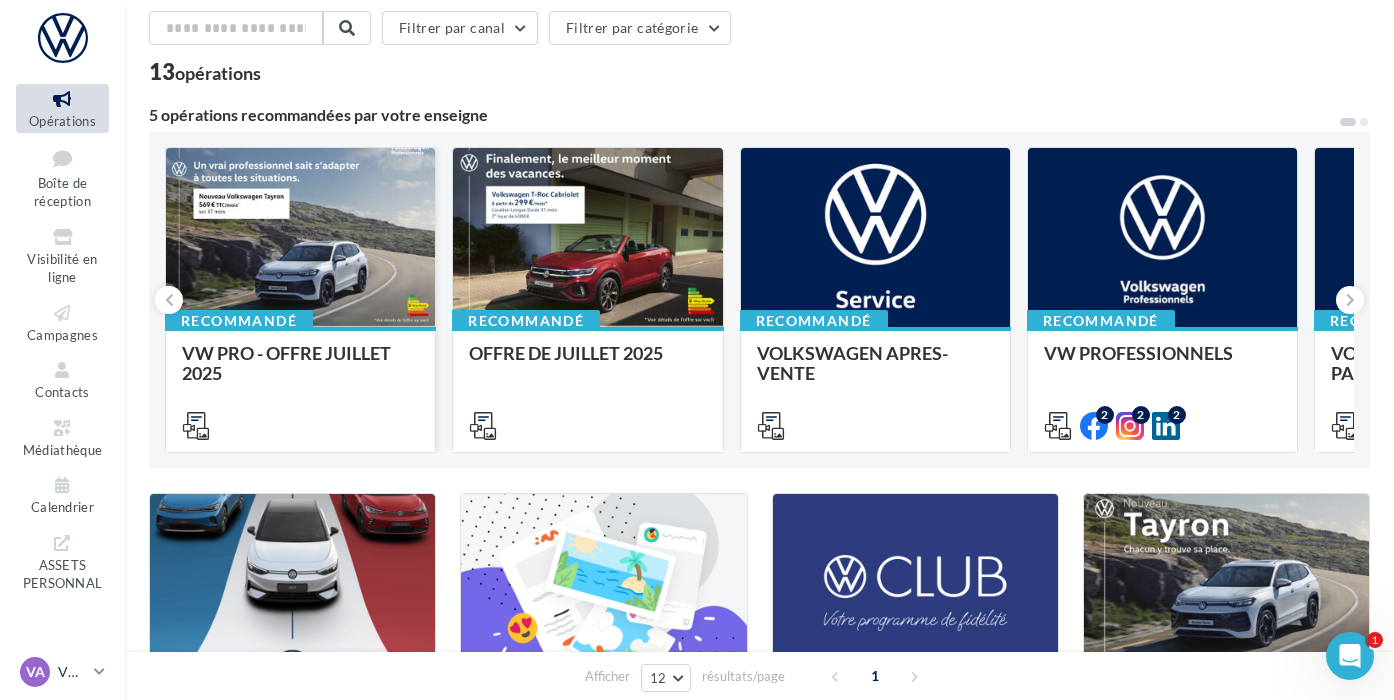 click on "VW PRO - OFFRE JUILLET 2025" at bounding box center [286, 363] 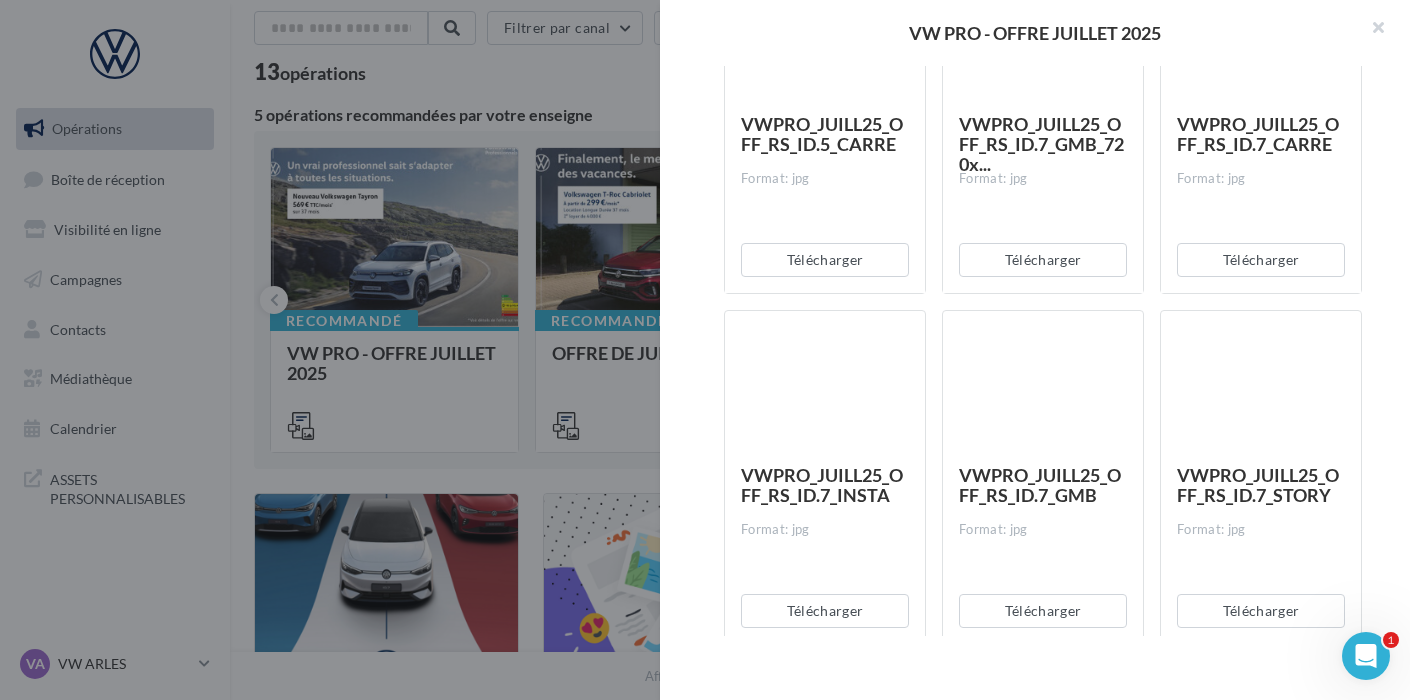 scroll, scrollTop: 8162, scrollLeft: 0, axis: vertical 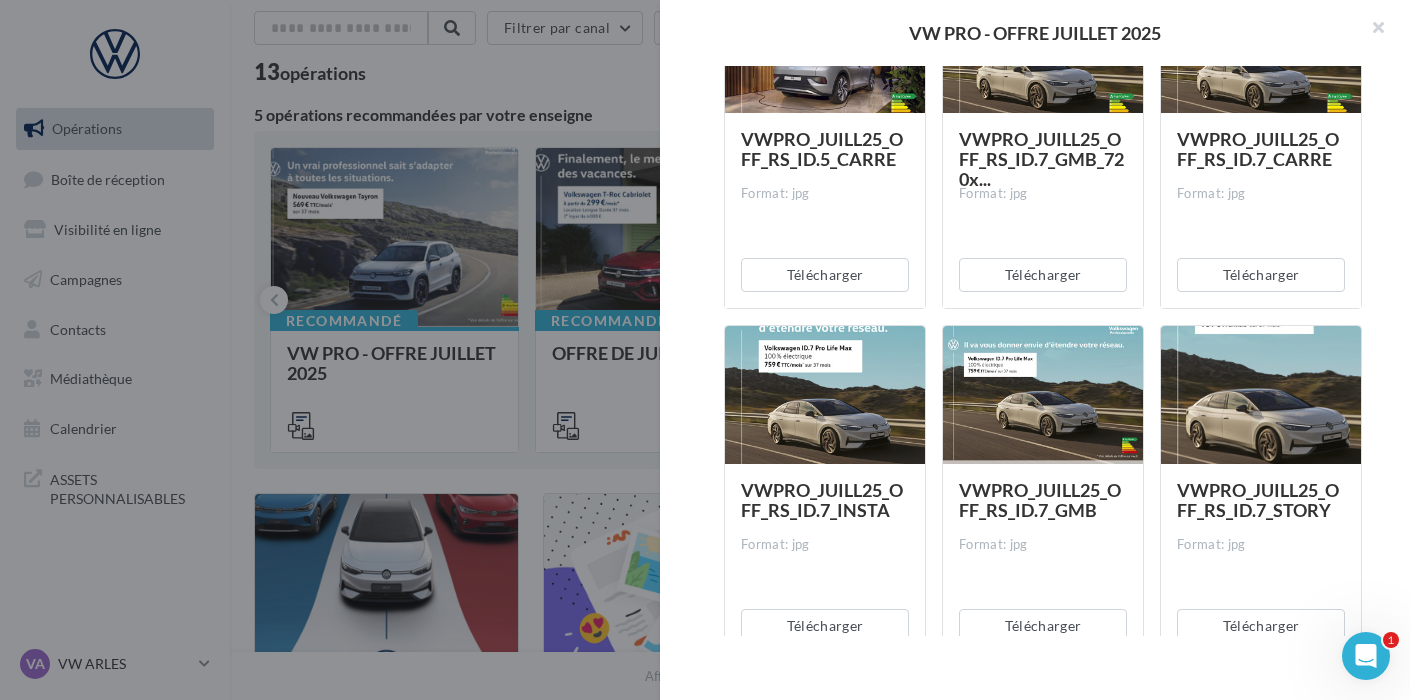 click at bounding box center [825, 396] 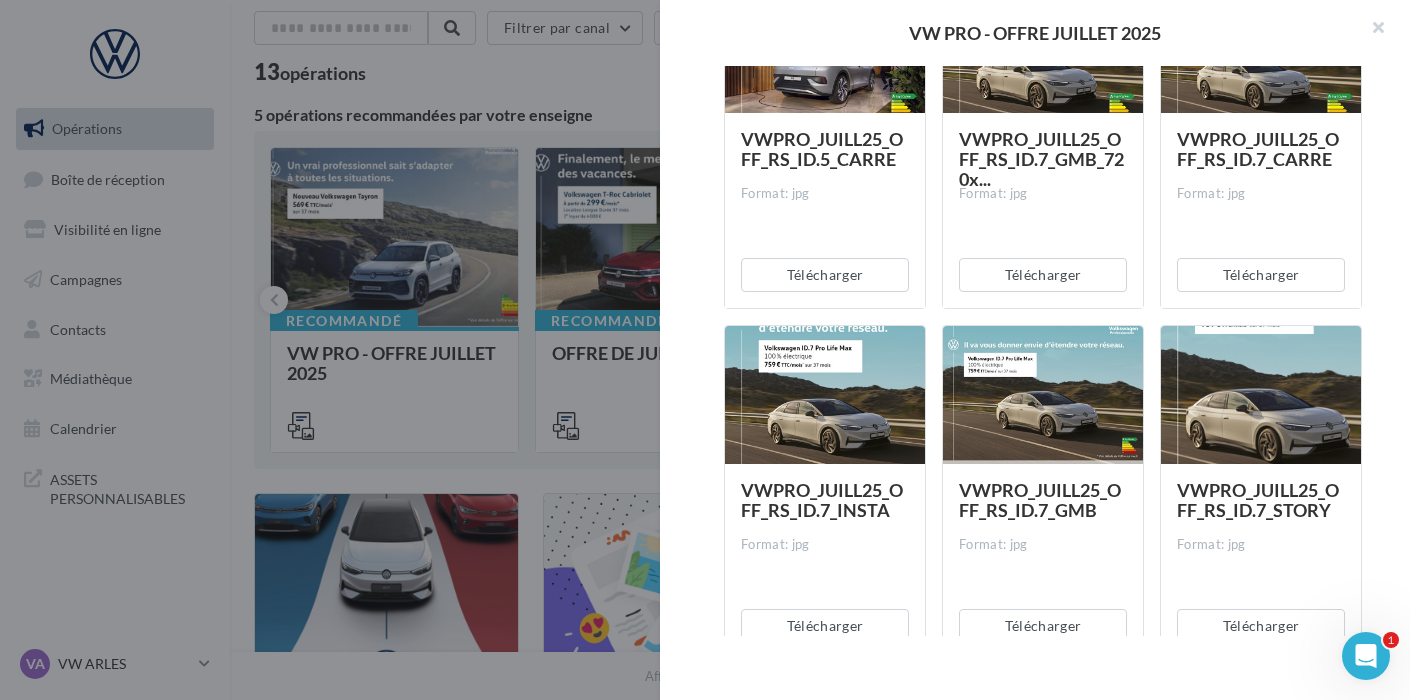 click on "Télécharger" at bounding box center [825, 626] 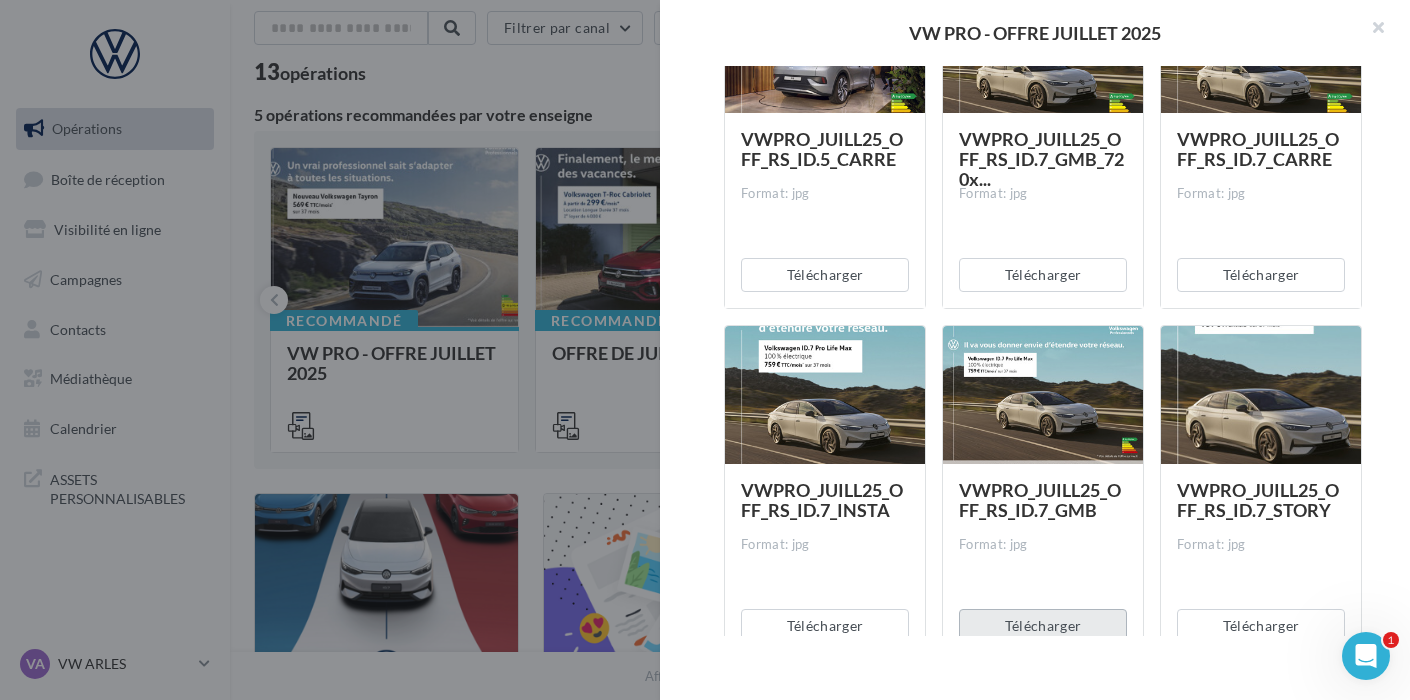 click on "Télécharger" at bounding box center [1043, 626] 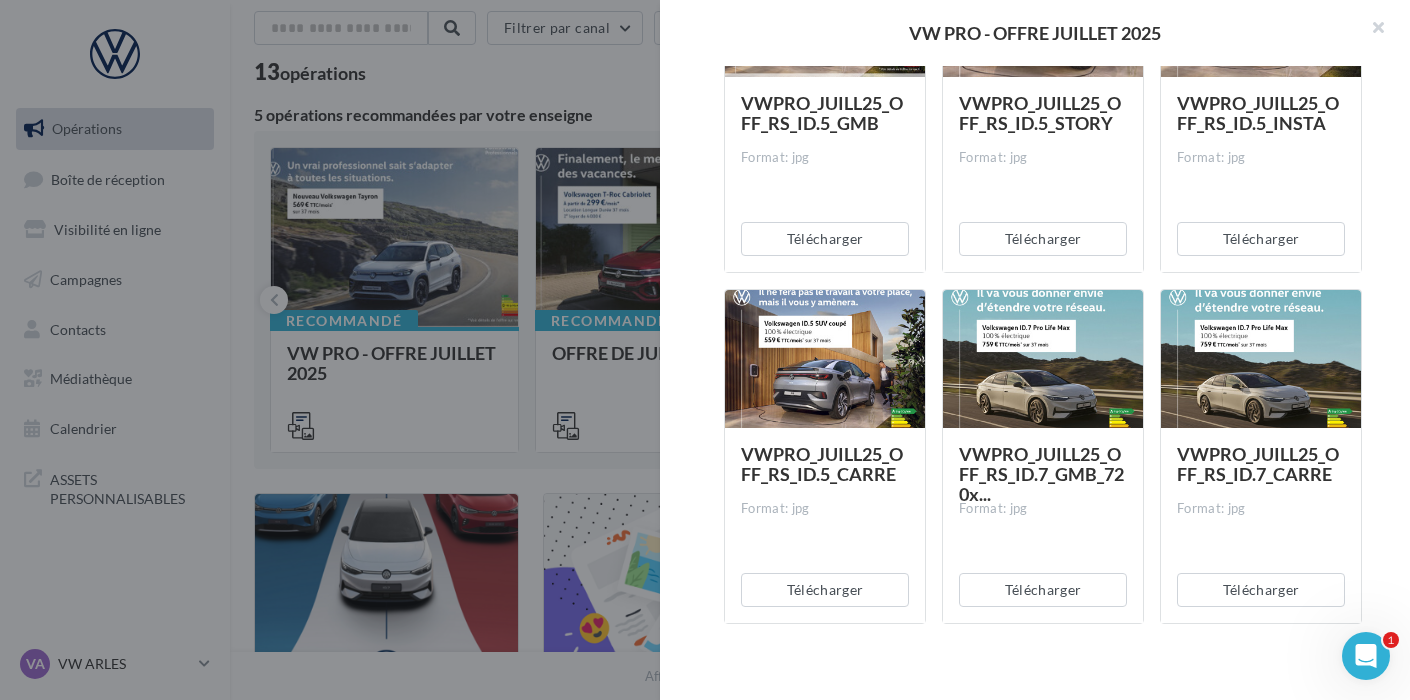 scroll, scrollTop: 7913, scrollLeft: 0, axis: vertical 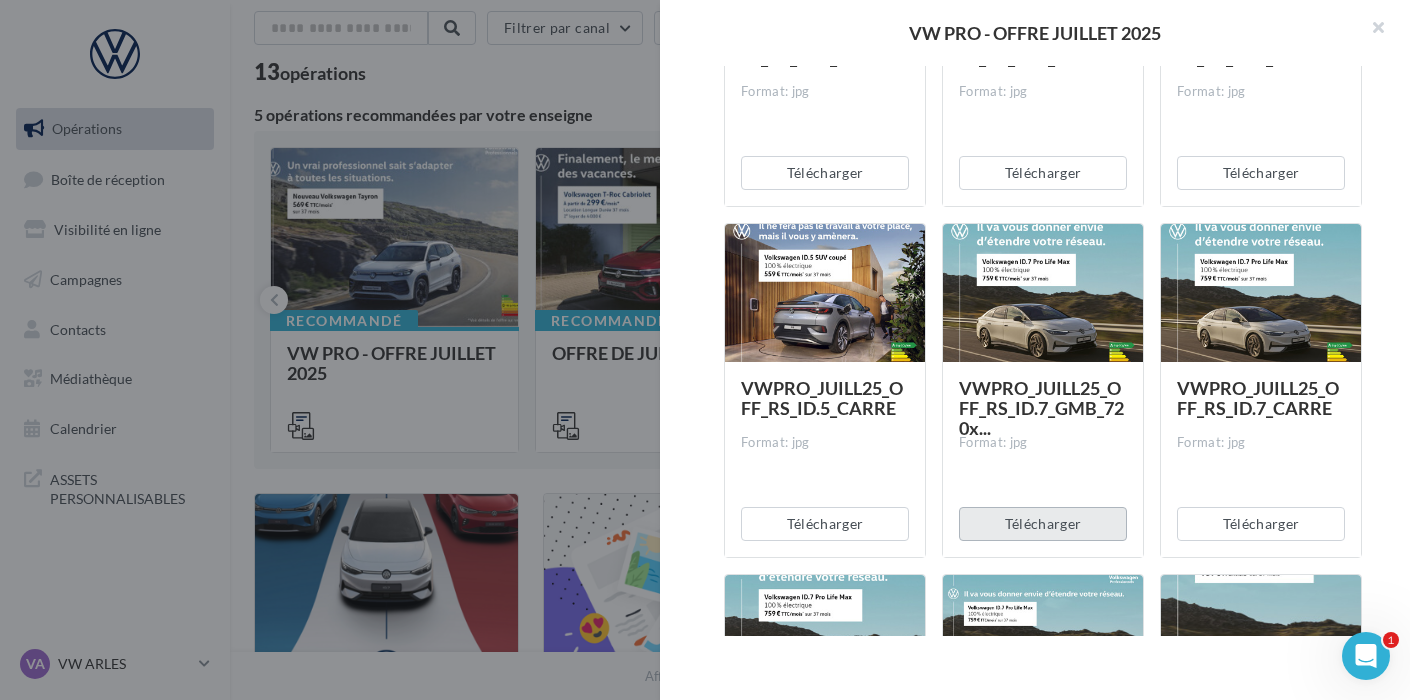 click on "Télécharger" at bounding box center (1043, 524) 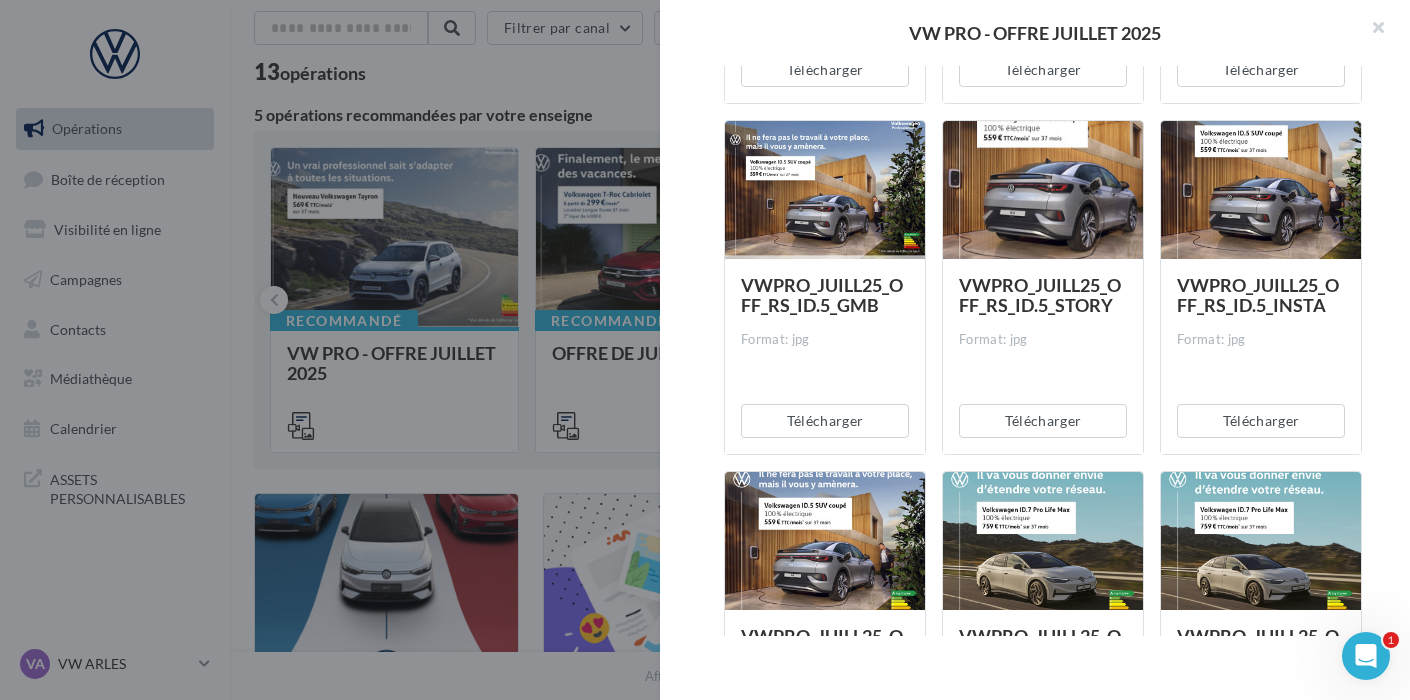 scroll, scrollTop: 7659, scrollLeft: 0, axis: vertical 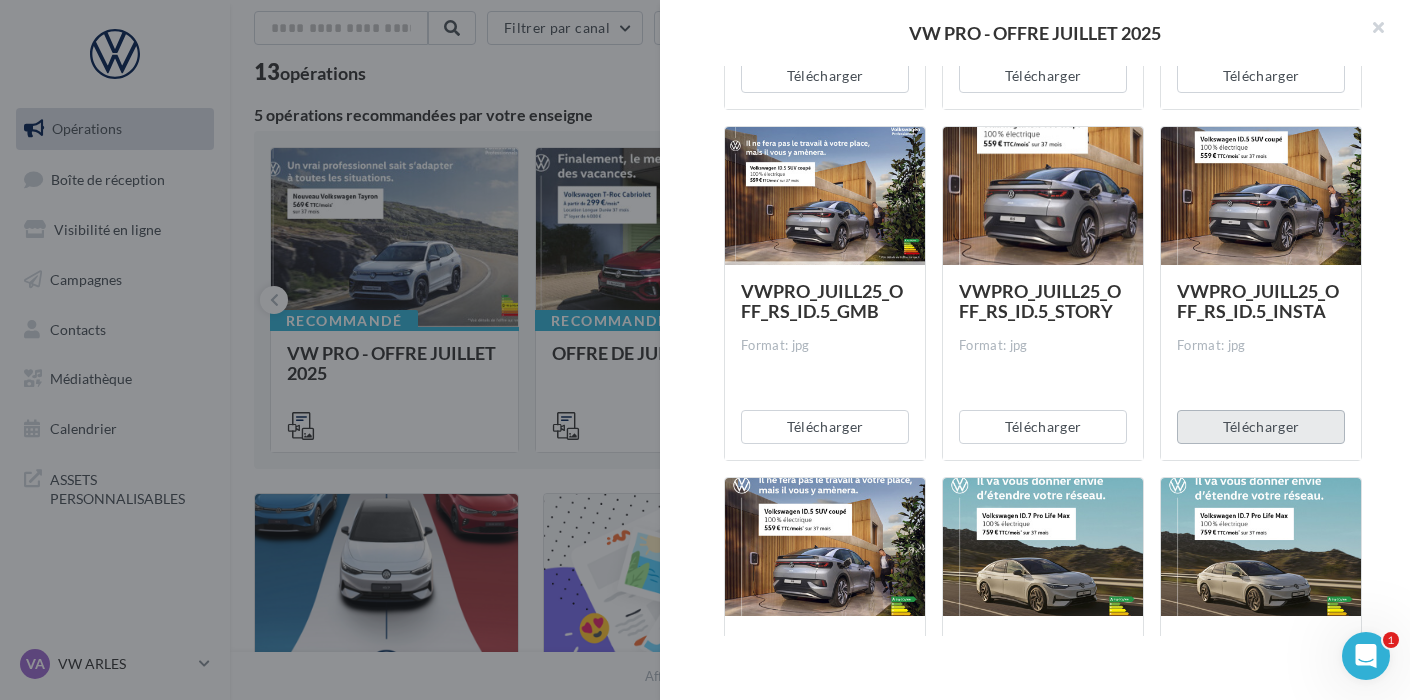 click on "Télécharger" at bounding box center [1261, 427] 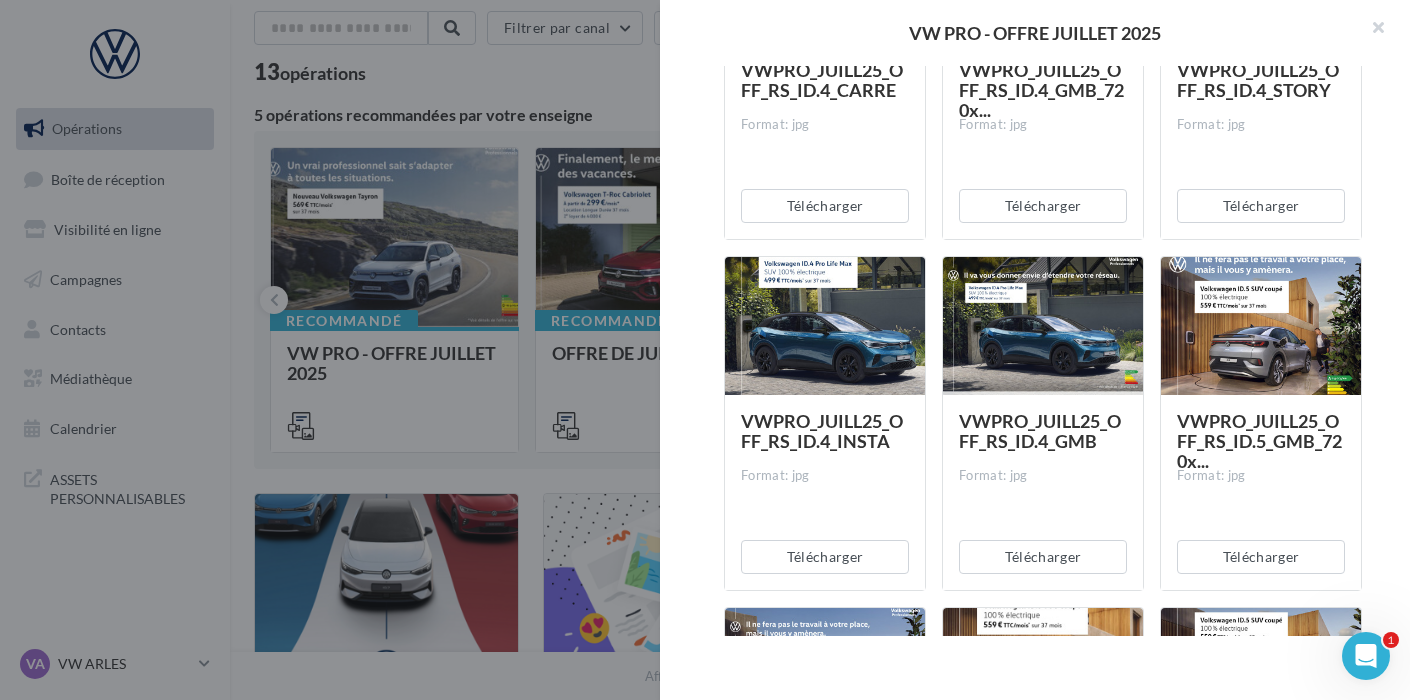 scroll, scrollTop: 7193, scrollLeft: 0, axis: vertical 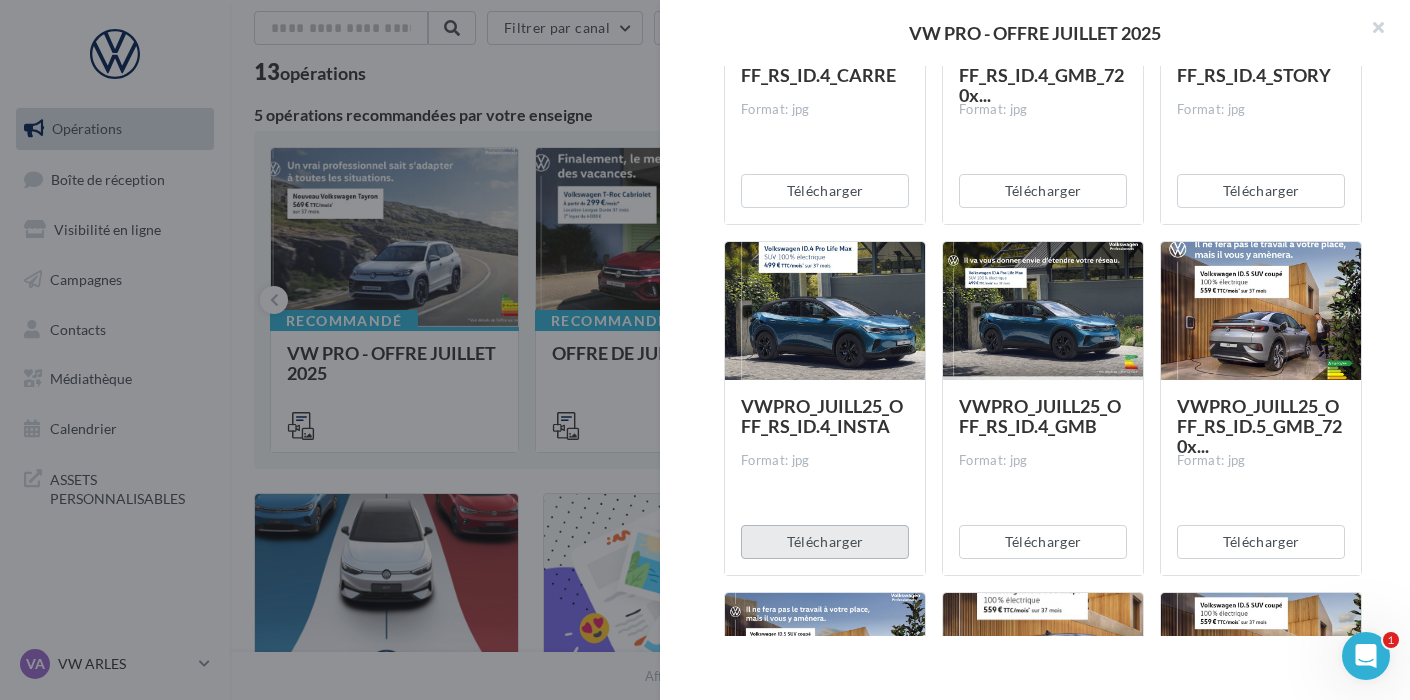 click on "Télécharger" at bounding box center [825, 542] 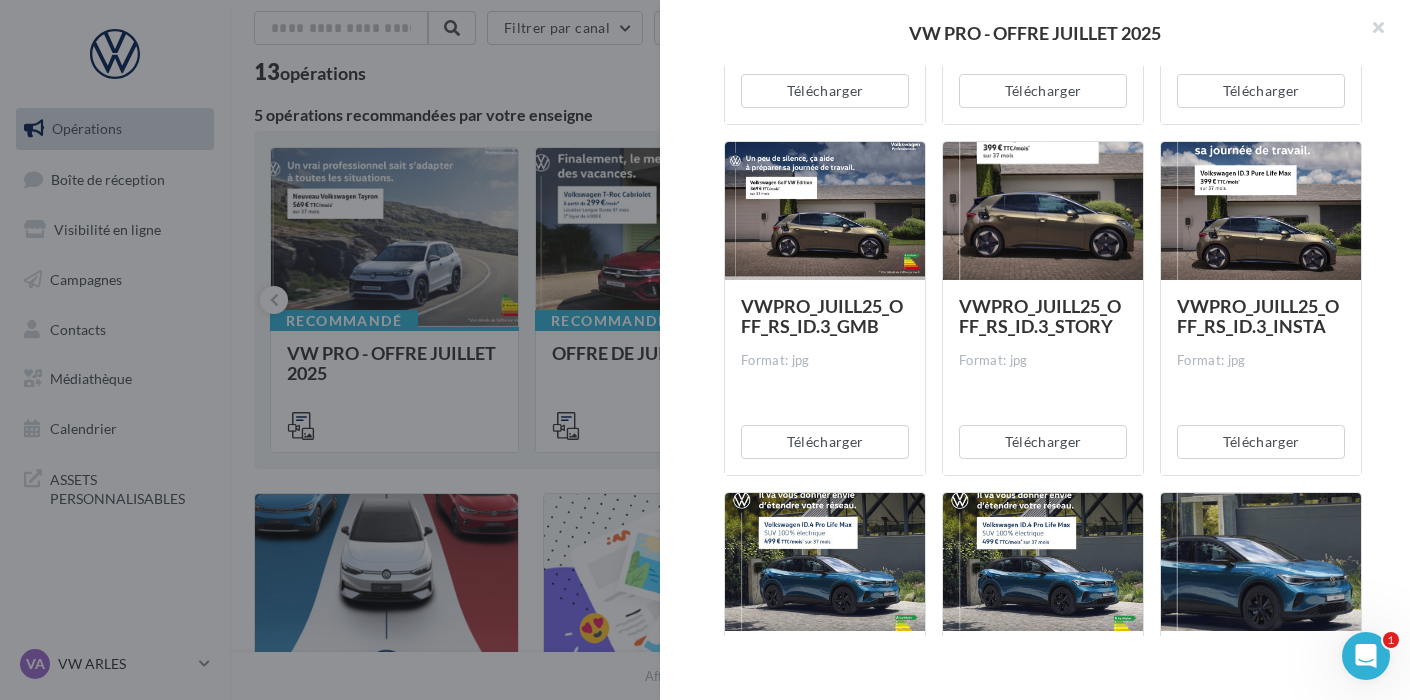 scroll, scrollTop: 6579, scrollLeft: 0, axis: vertical 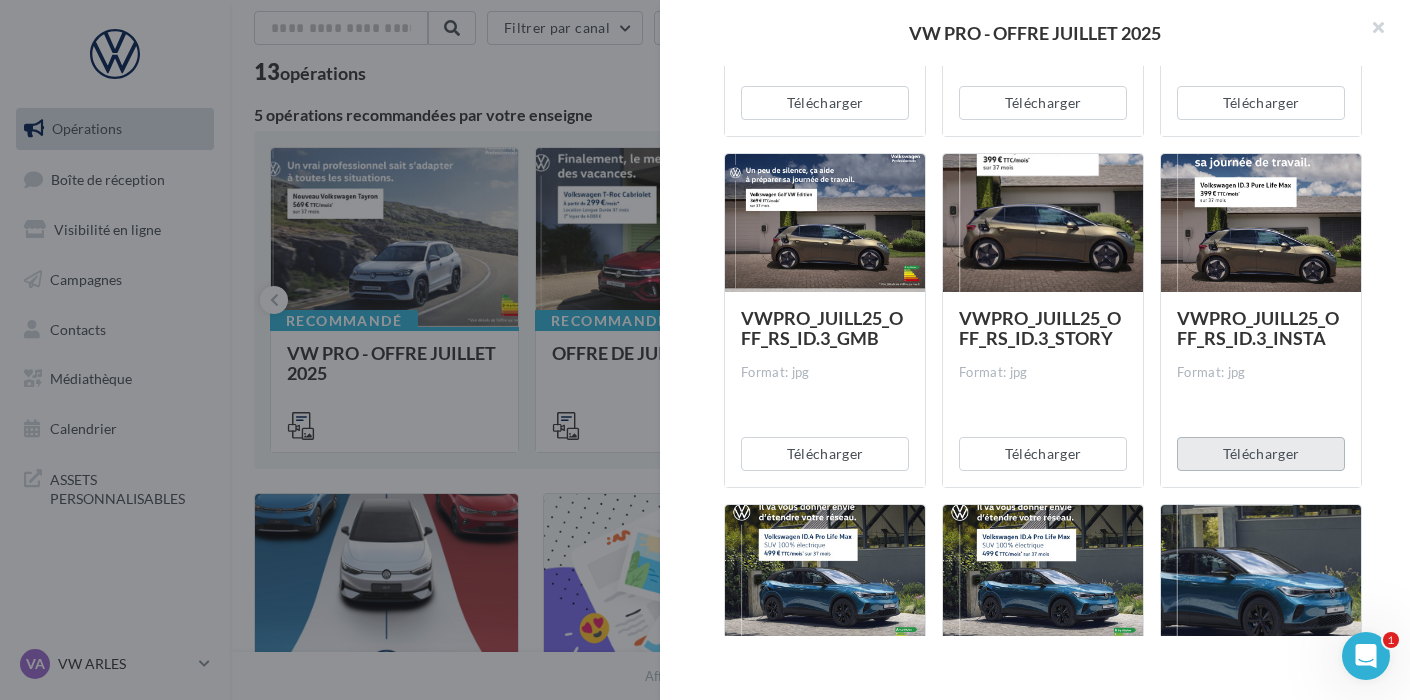 click on "Télécharger" at bounding box center (1261, 454) 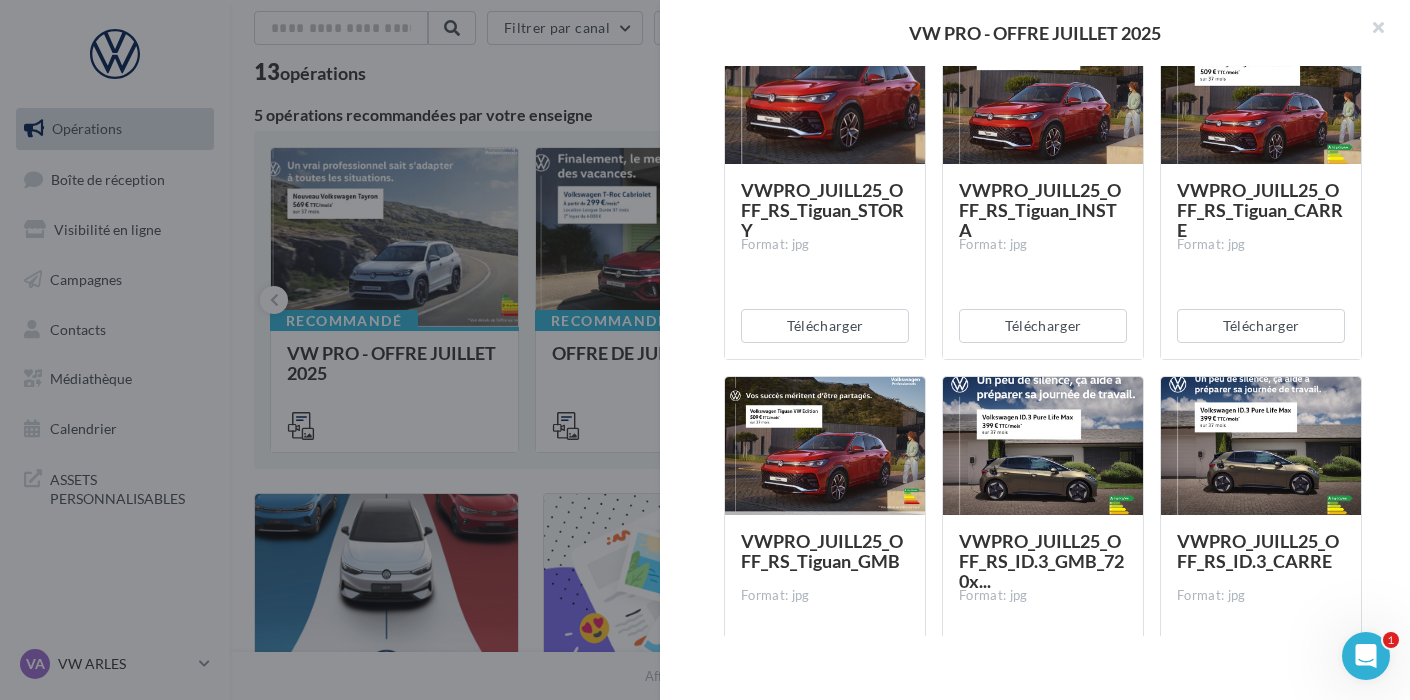 scroll, scrollTop: 6040, scrollLeft: 0, axis: vertical 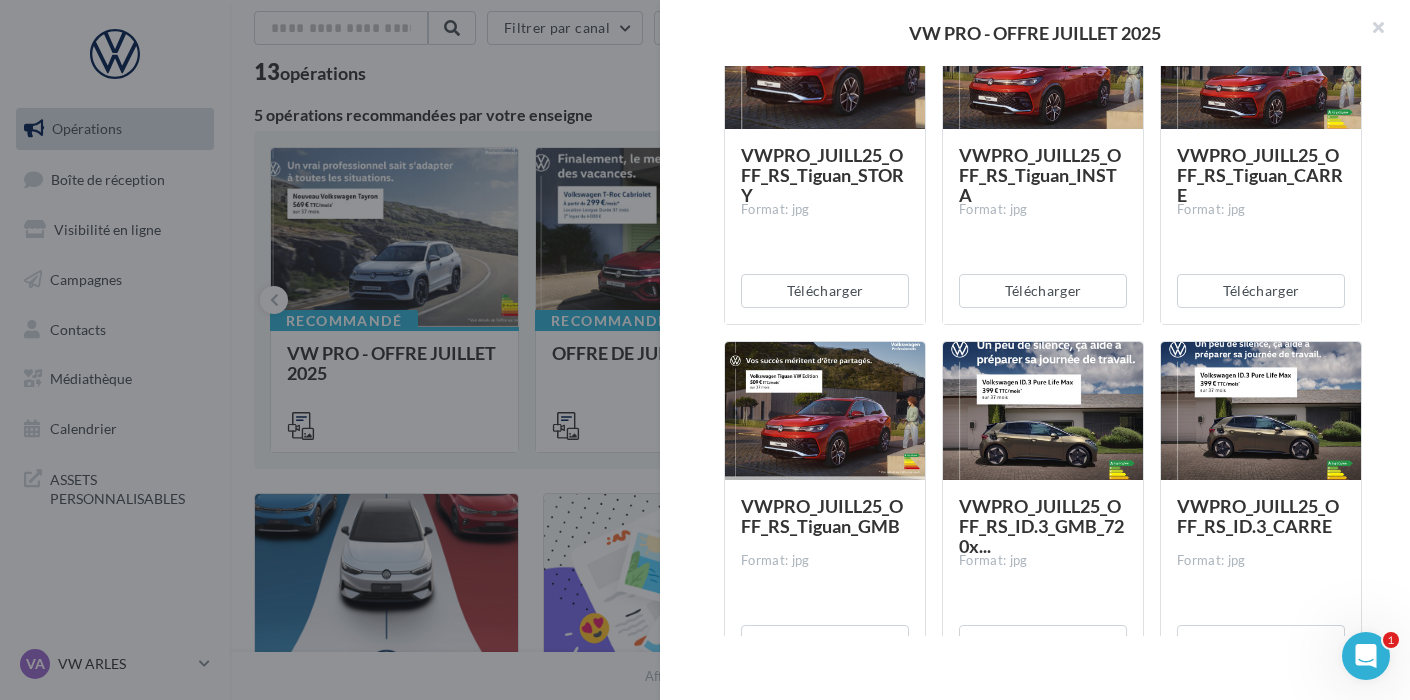 click on "Télécharger" at bounding box center (1043, 291) 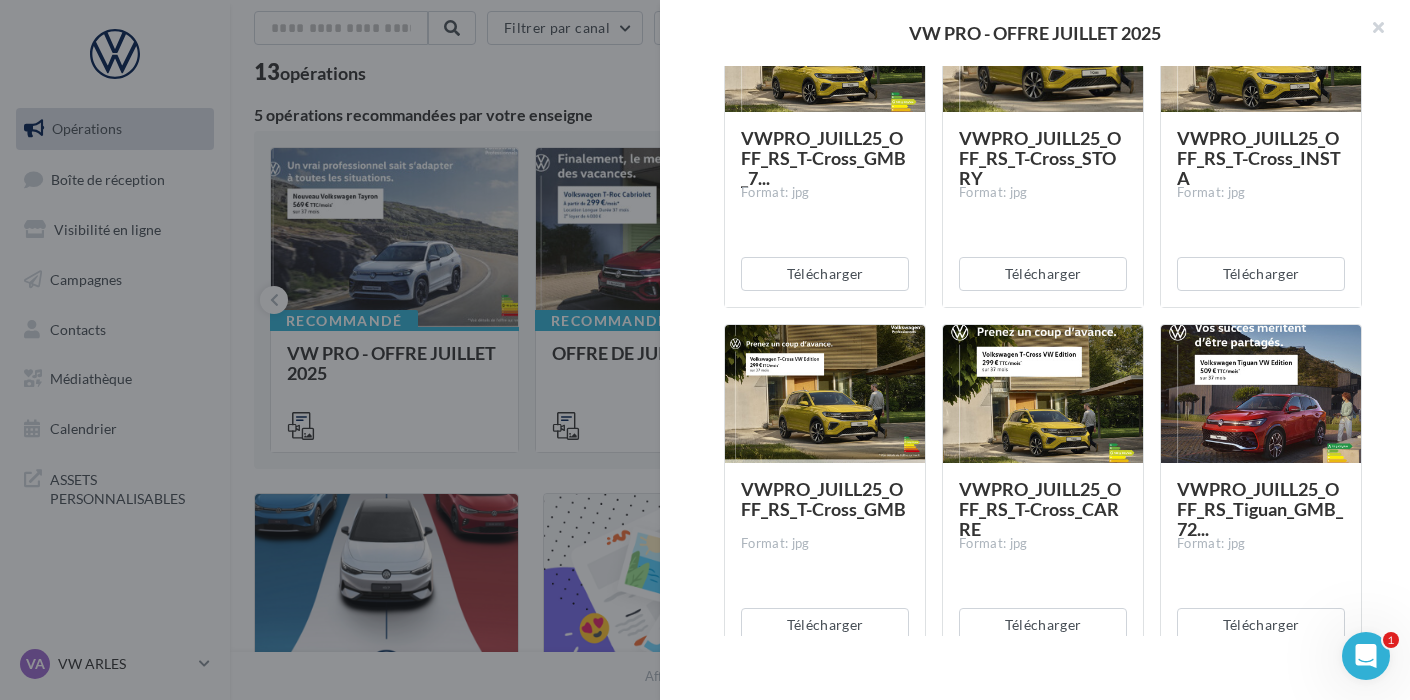 scroll, scrollTop: 5351, scrollLeft: 0, axis: vertical 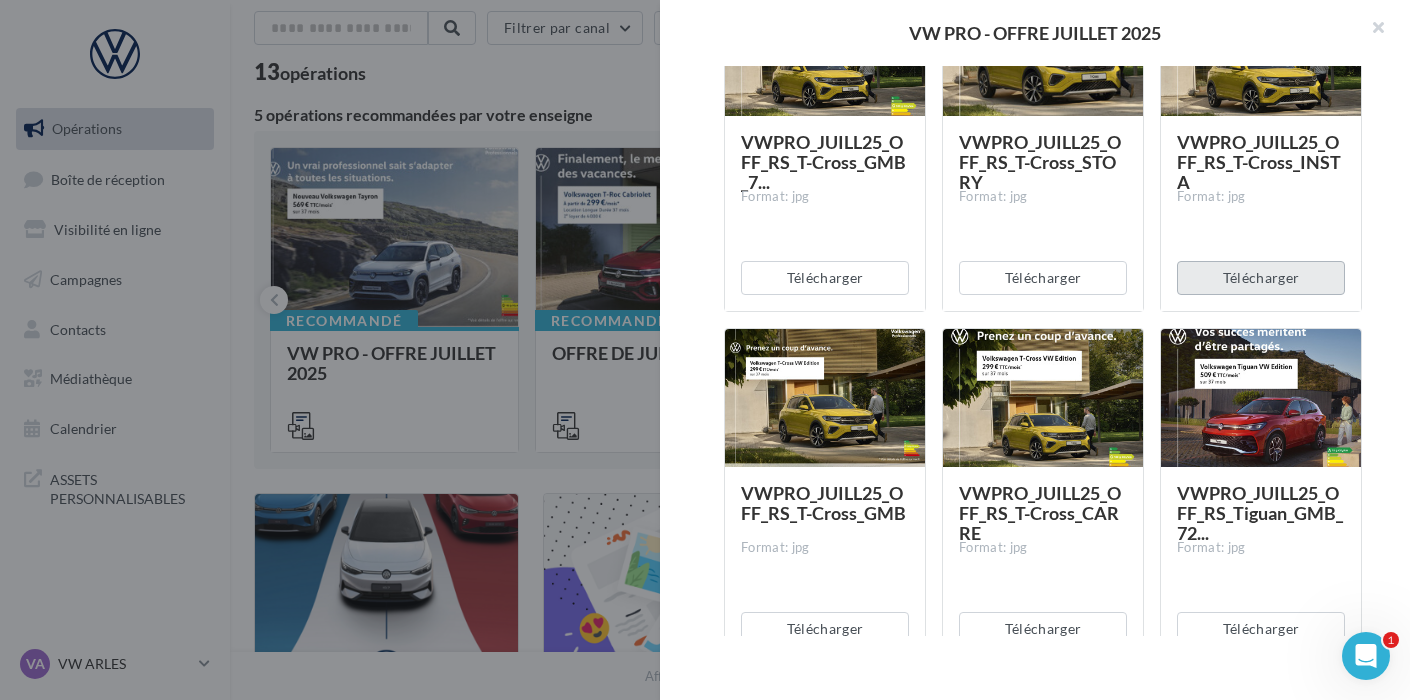 click on "Télécharger" at bounding box center [1261, 278] 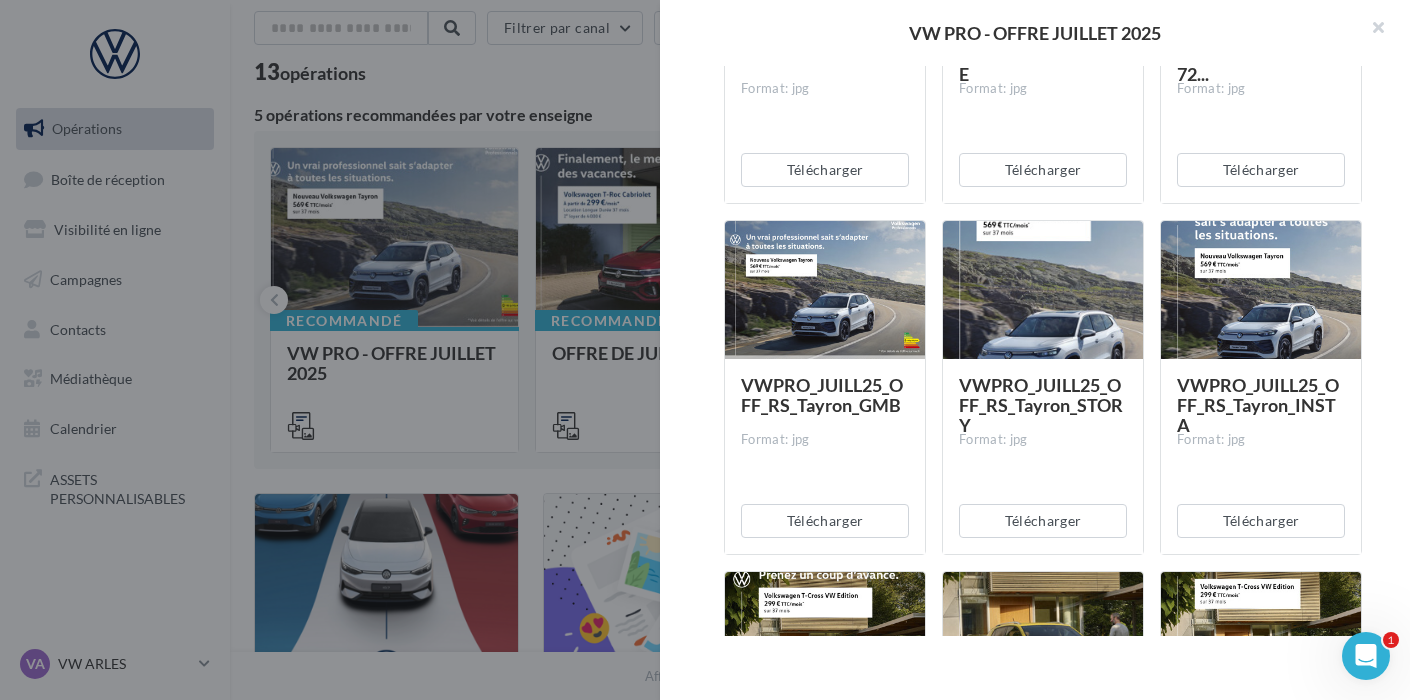 scroll, scrollTop: 4751, scrollLeft: 0, axis: vertical 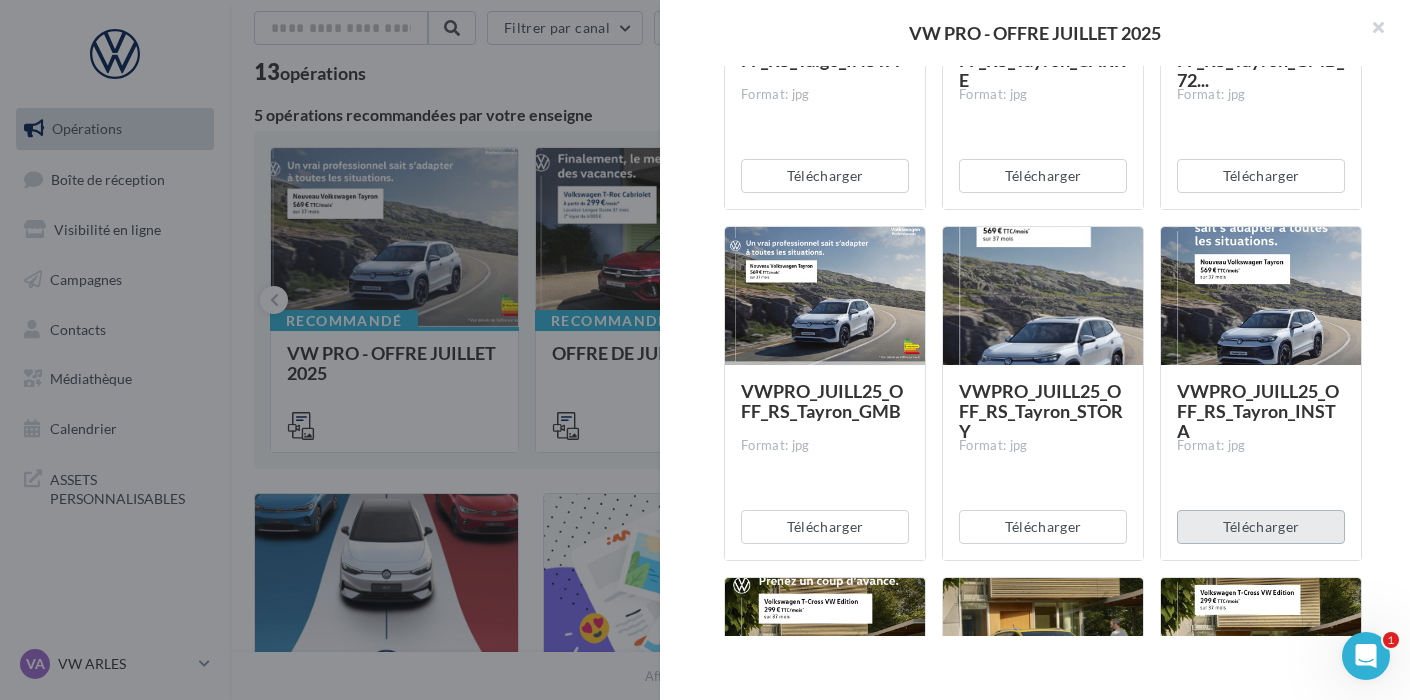 click on "Télécharger" at bounding box center (1261, 527) 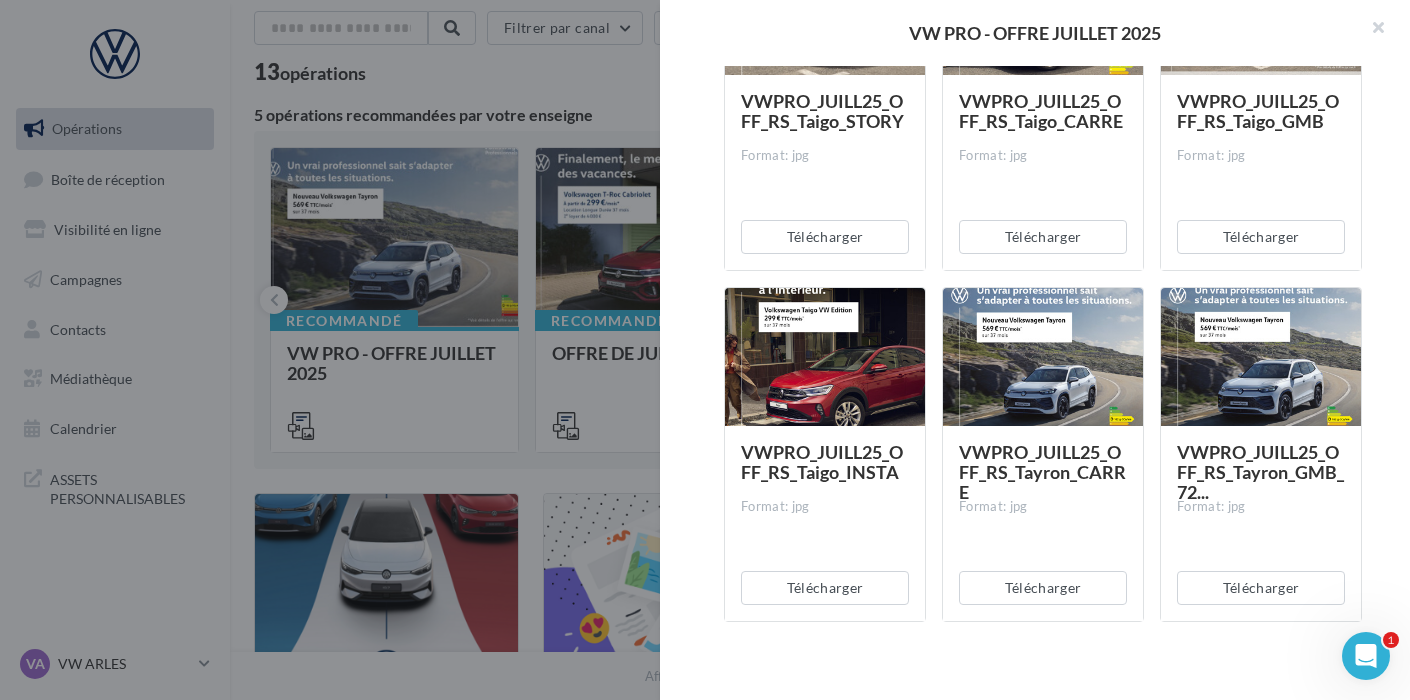 scroll, scrollTop: 4348, scrollLeft: 0, axis: vertical 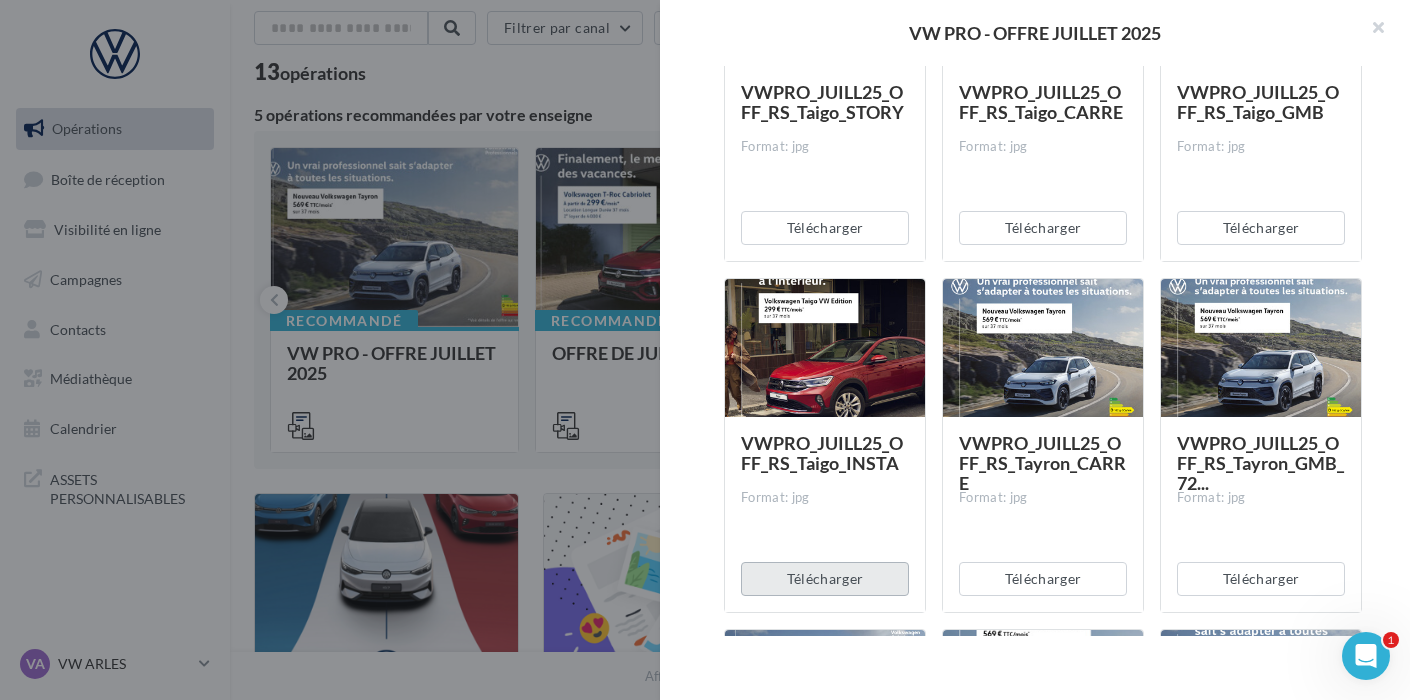 click on "Télécharger" at bounding box center [825, 579] 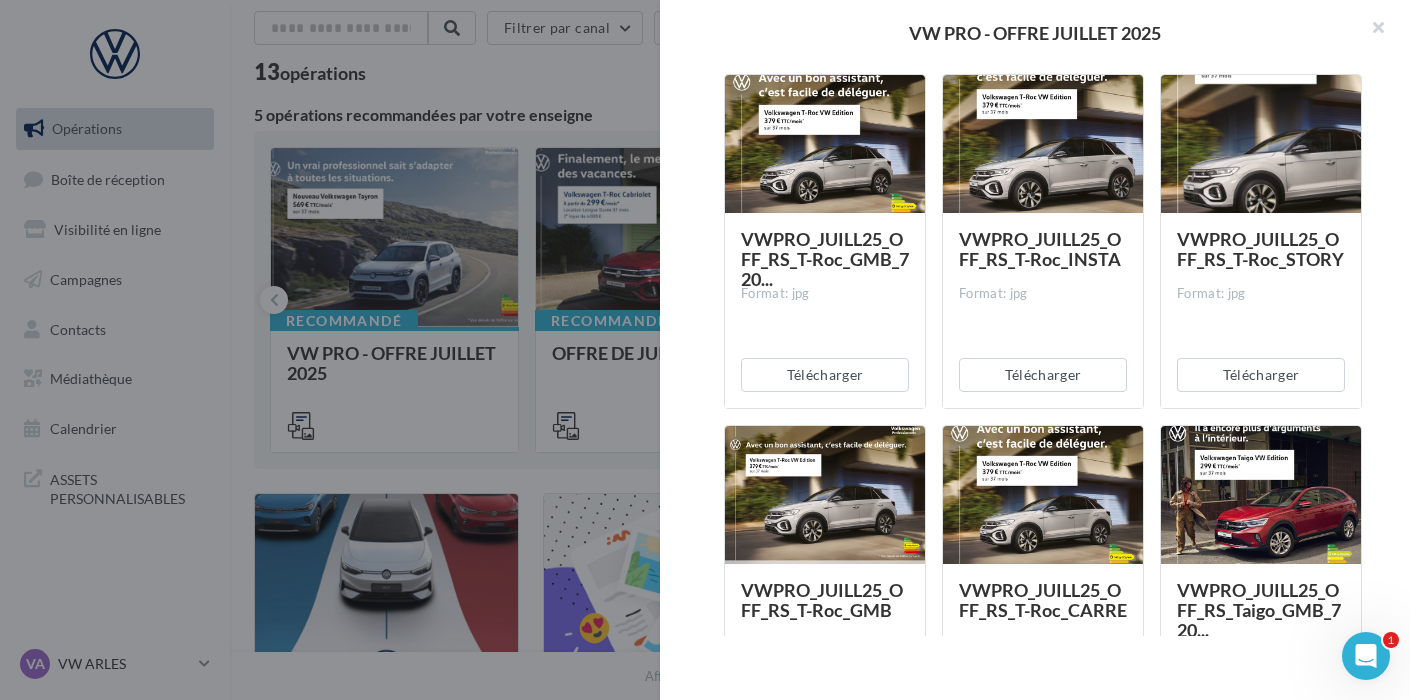 scroll, scrollTop: 3488, scrollLeft: 0, axis: vertical 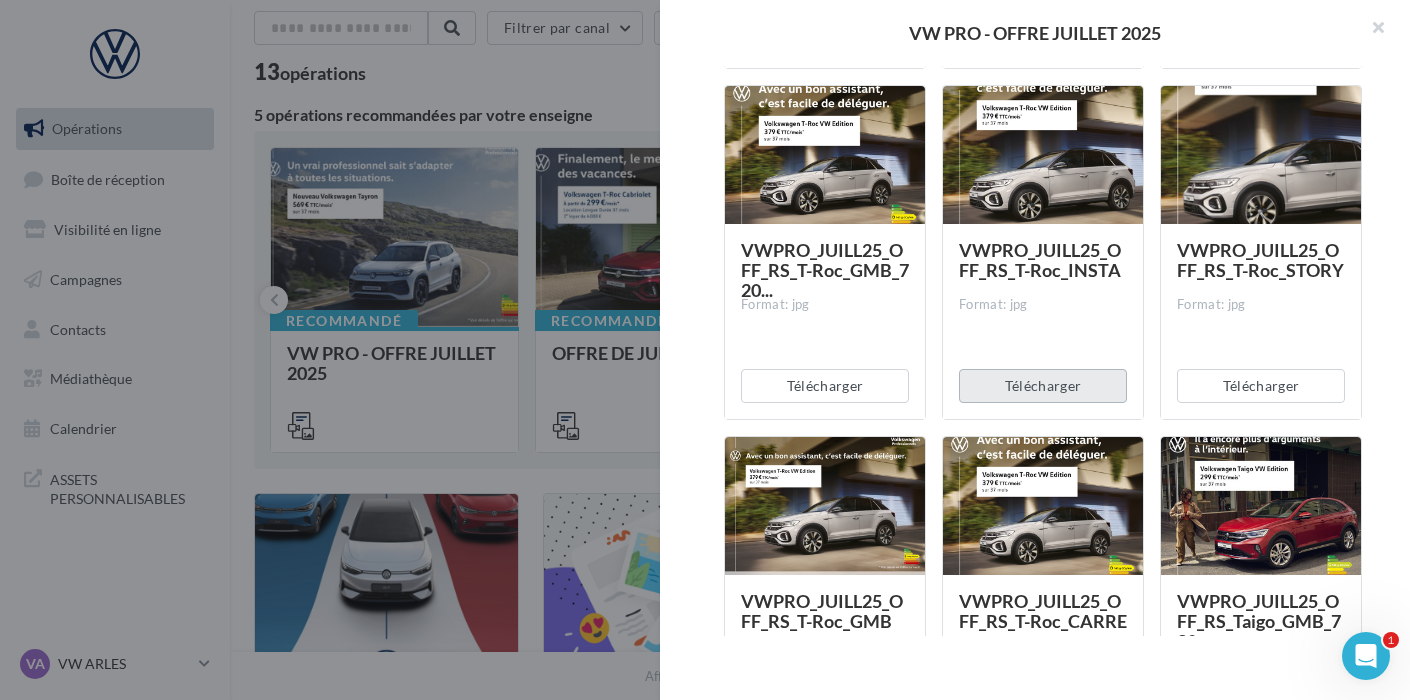 click on "Télécharger" at bounding box center (1043, 386) 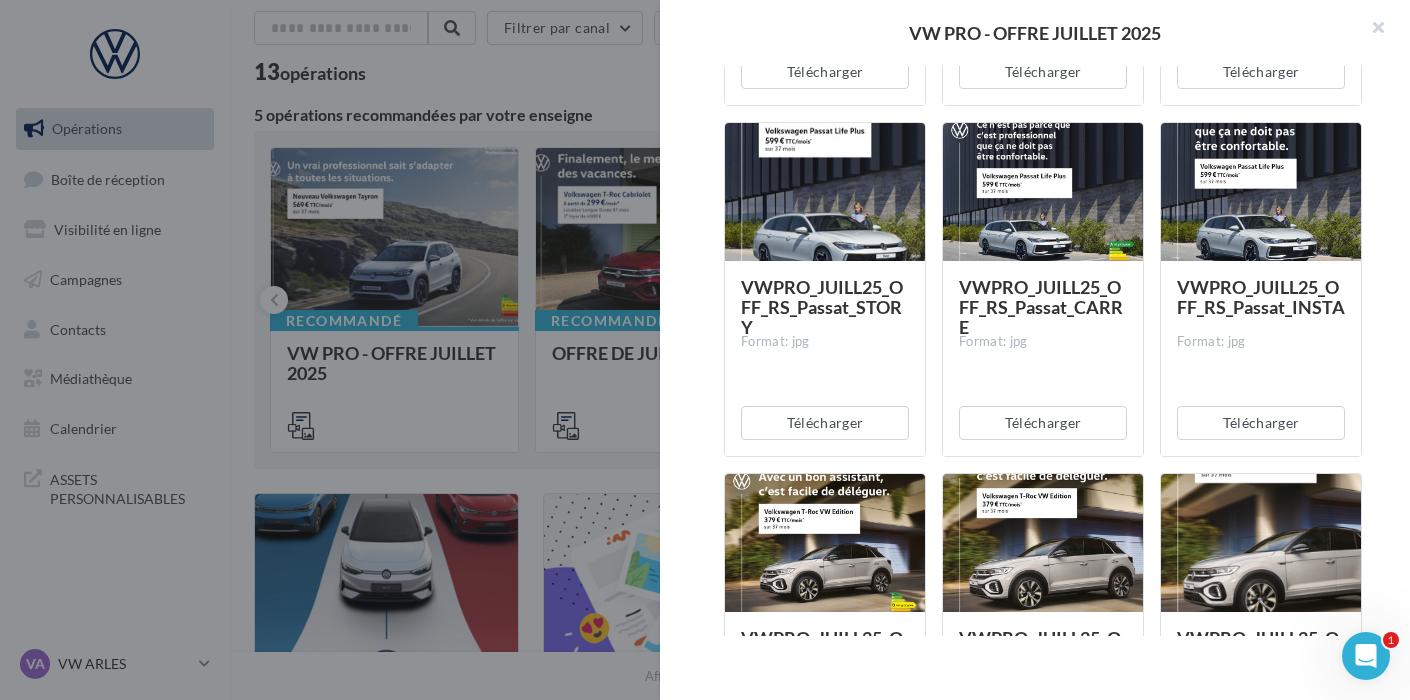 scroll, scrollTop: 3084, scrollLeft: 0, axis: vertical 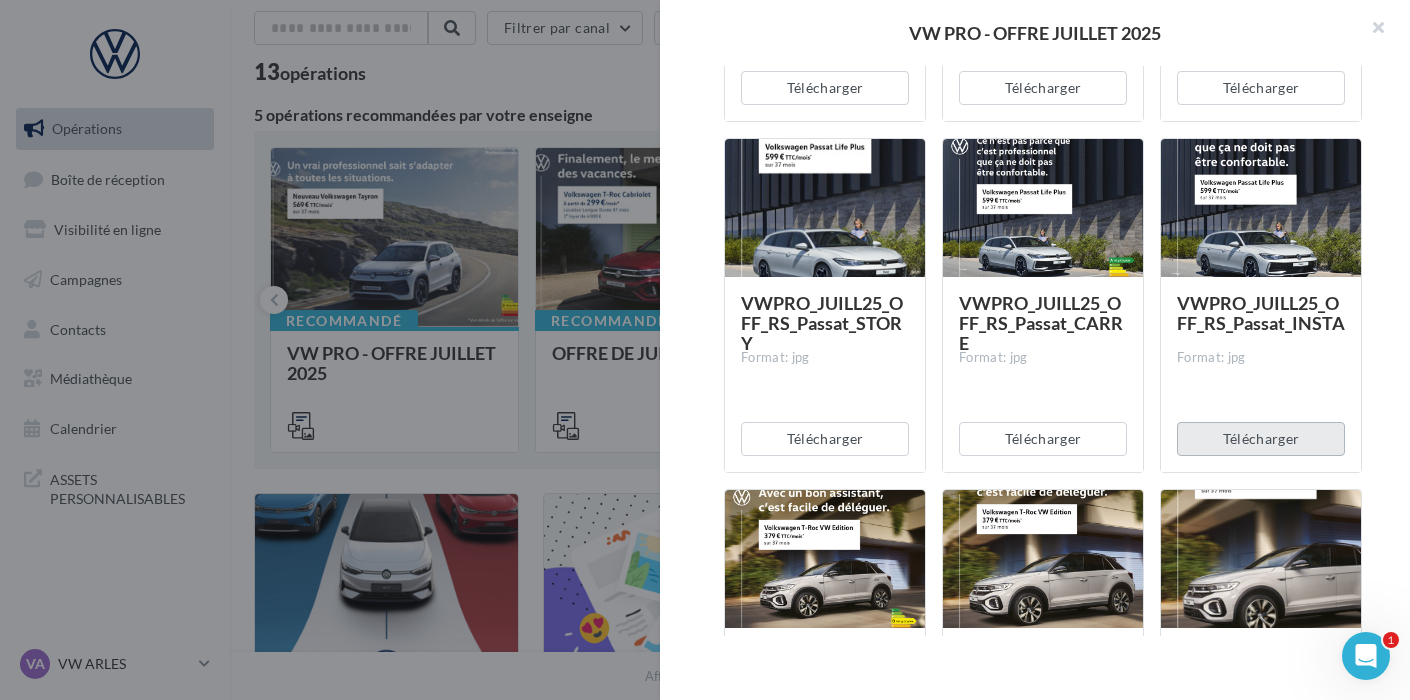 click on "Télécharger" at bounding box center [1261, 439] 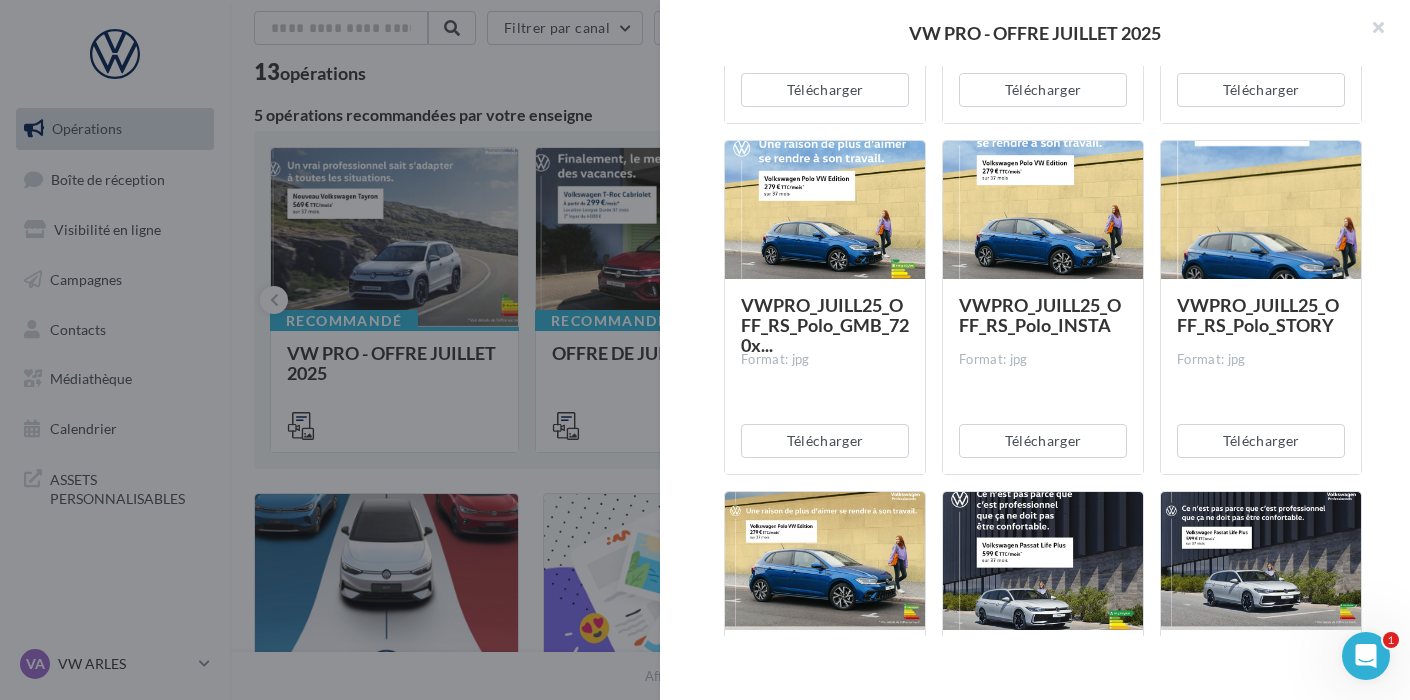 scroll, scrollTop: 2377, scrollLeft: 0, axis: vertical 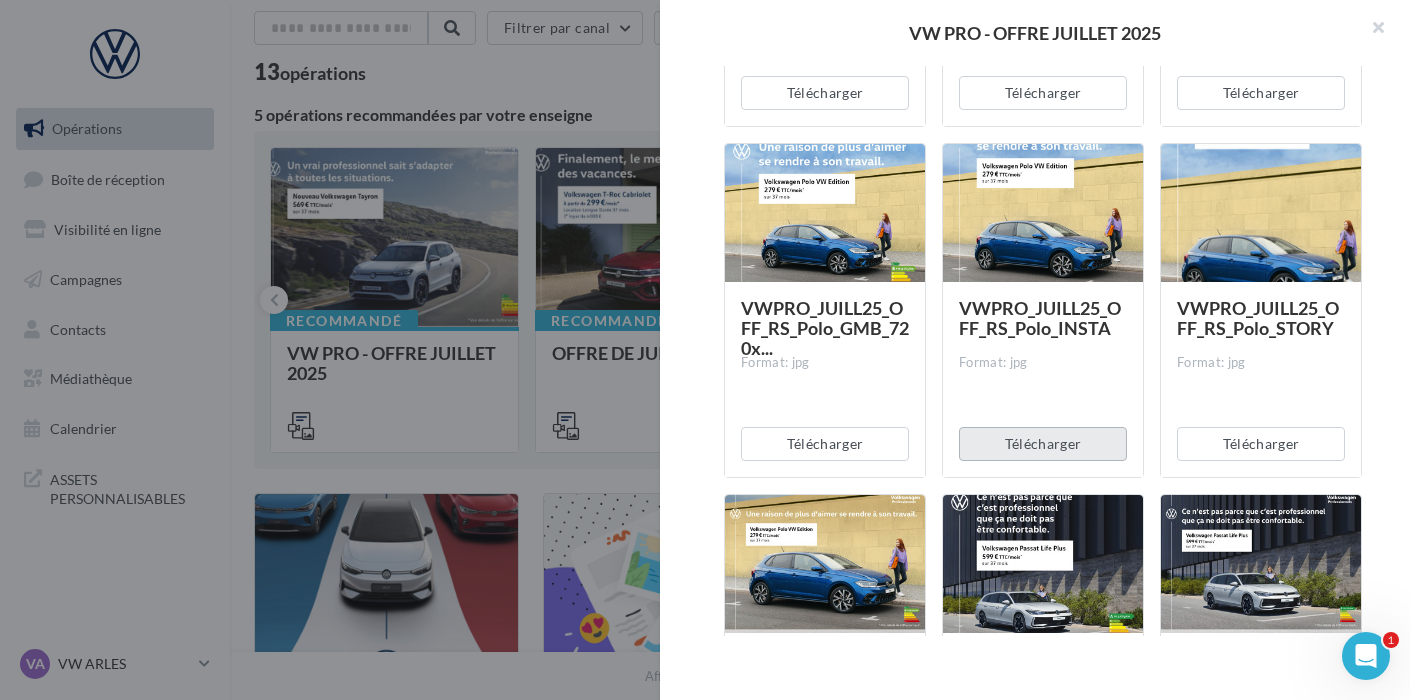 click on "Télécharger" at bounding box center [1043, 444] 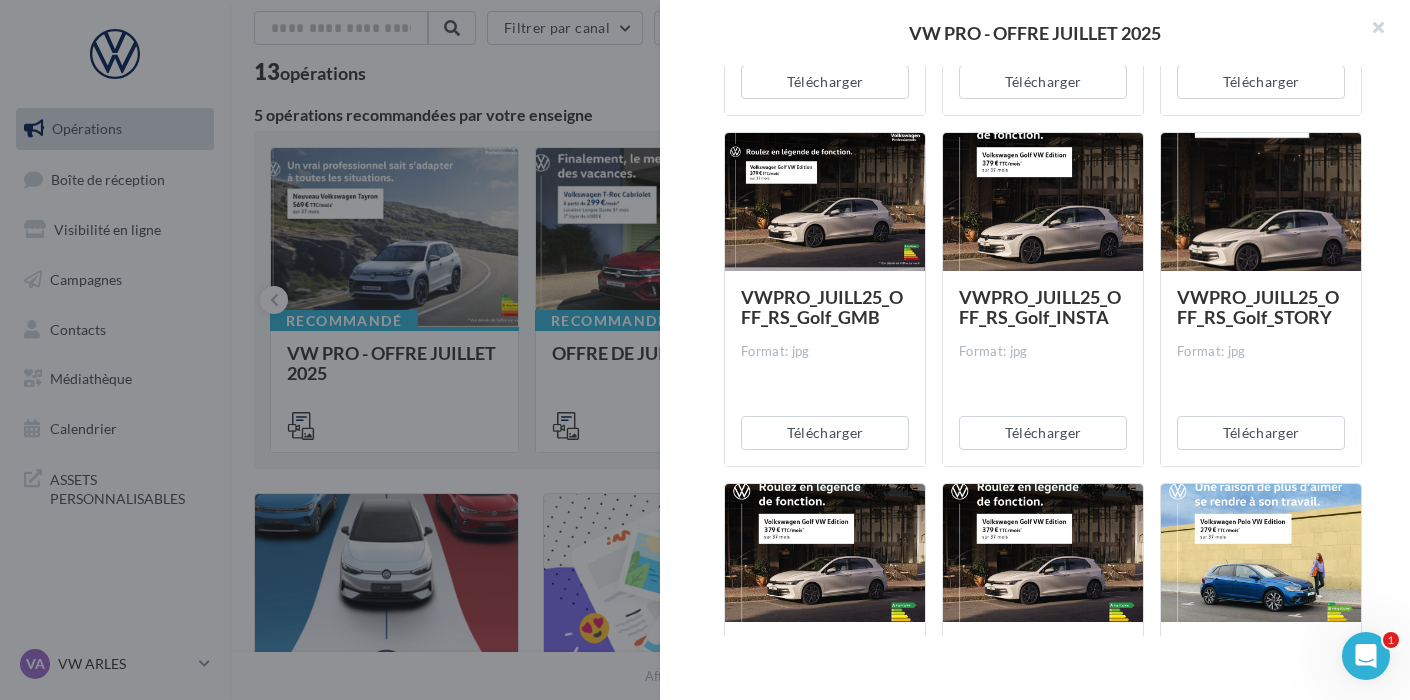 scroll, scrollTop: 1683, scrollLeft: 0, axis: vertical 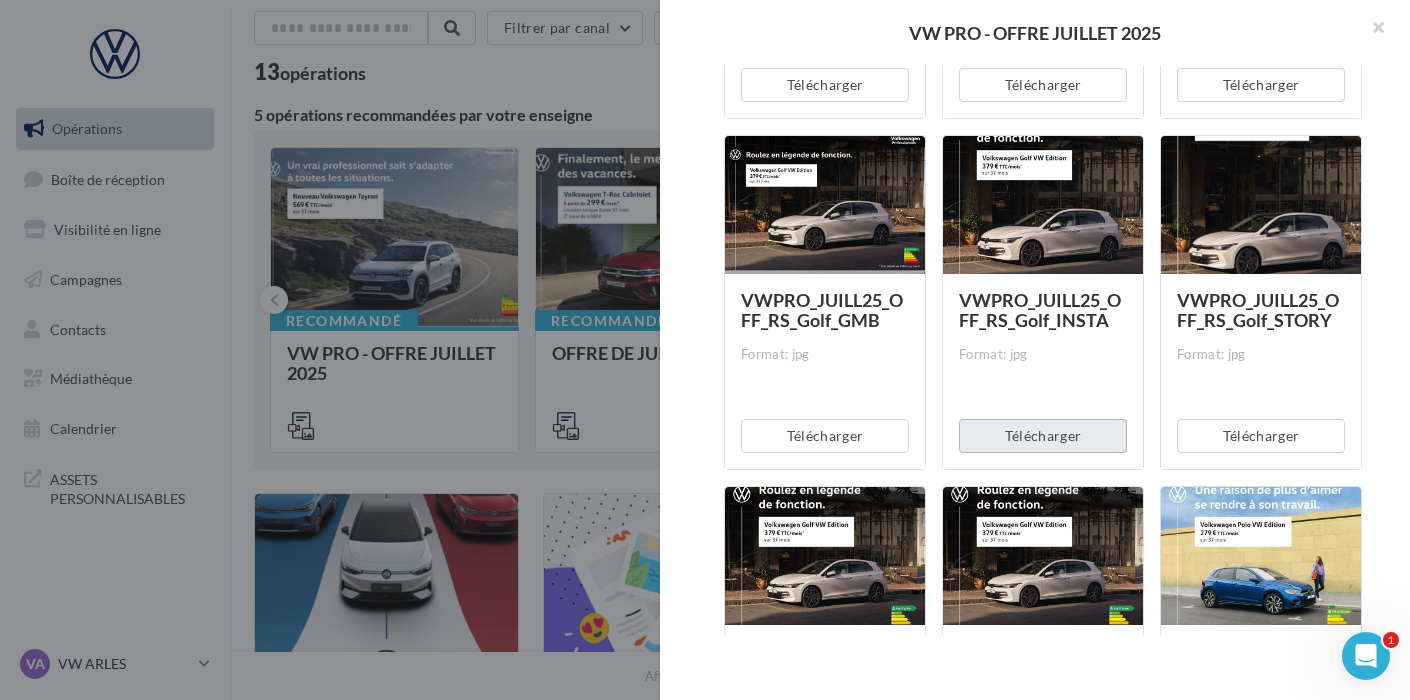 click on "Télécharger" at bounding box center [1043, 436] 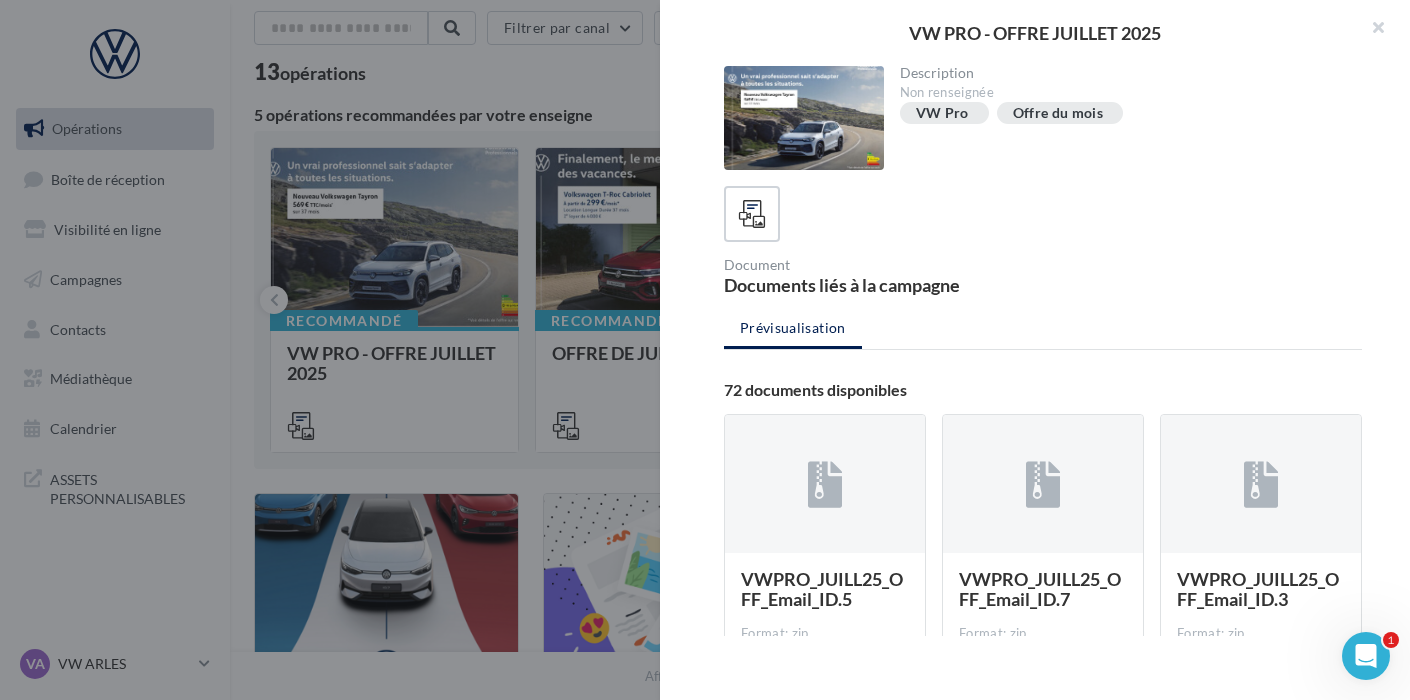 scroll, scrollTop: 0, scrollLeft: 0, axis: both 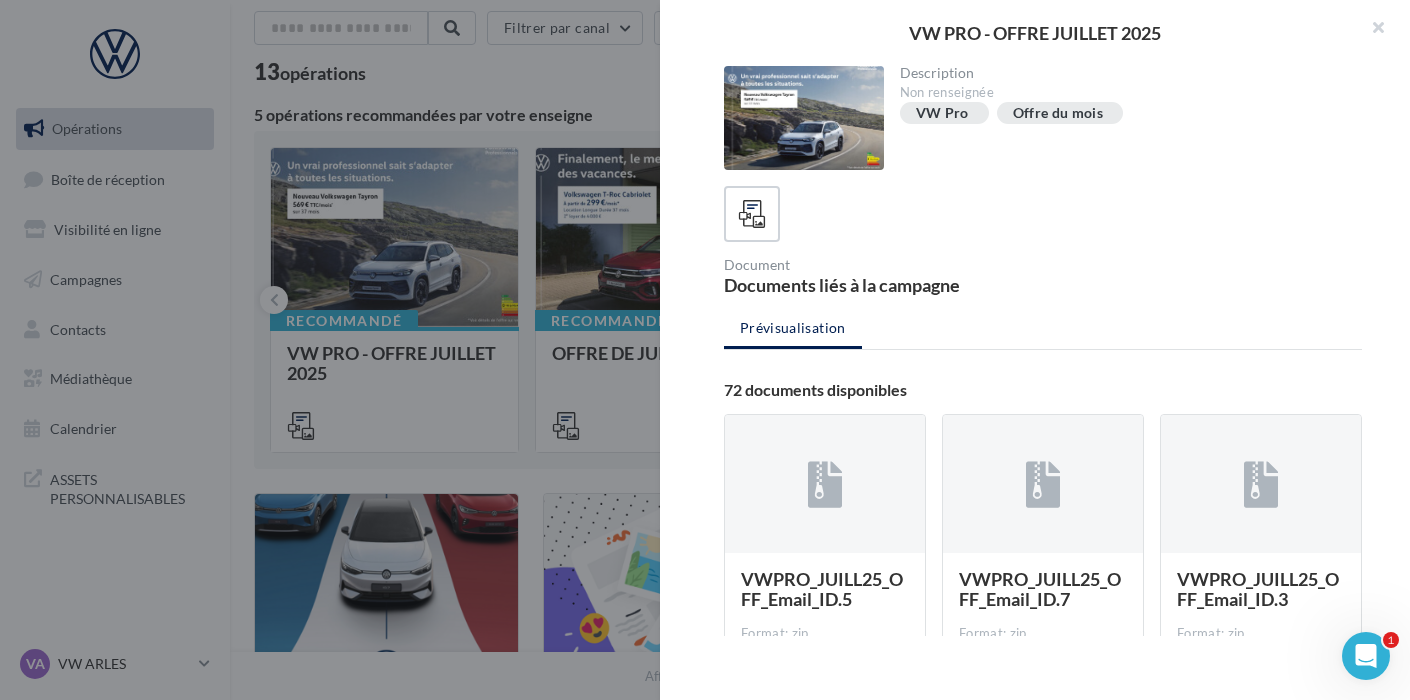 click at bounding box center [1043, 214] 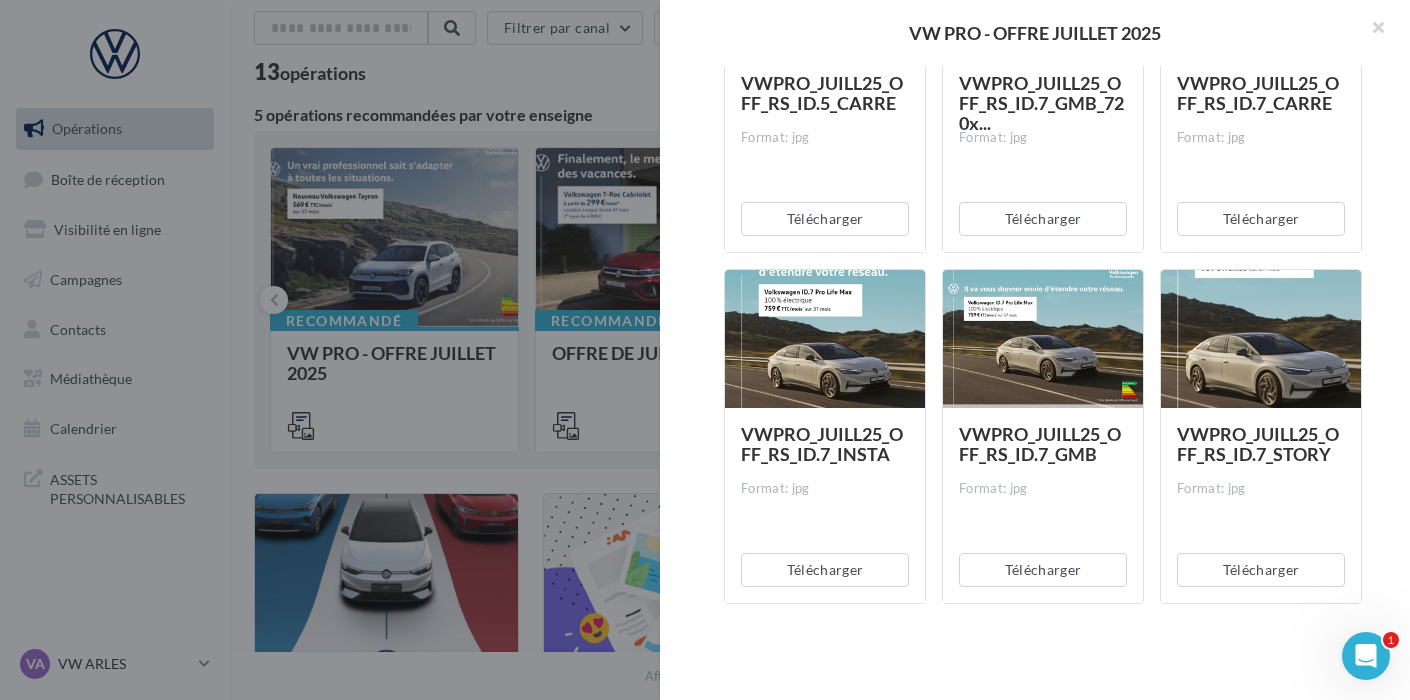 scroll, scrollTop: 8218, scrollLeft: 0, axis: vertical 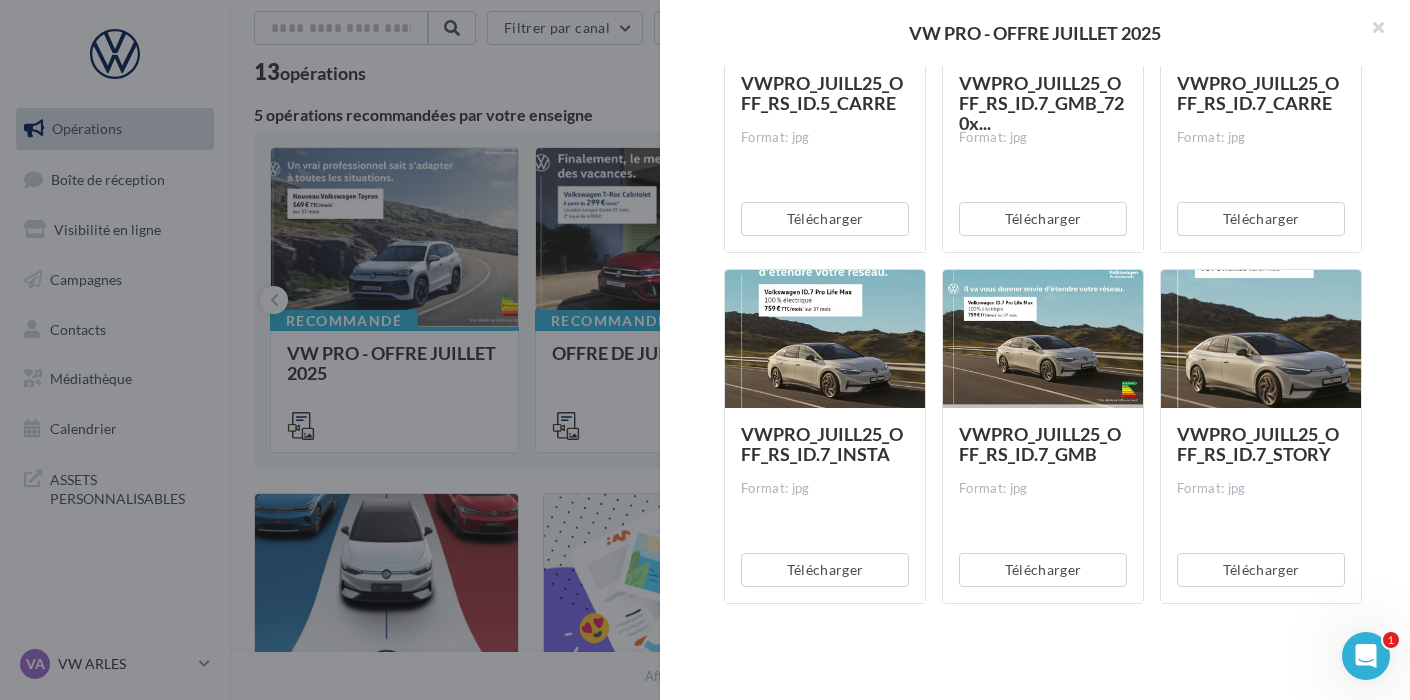 click on "Télécharger" at bounding box center [825, 570] 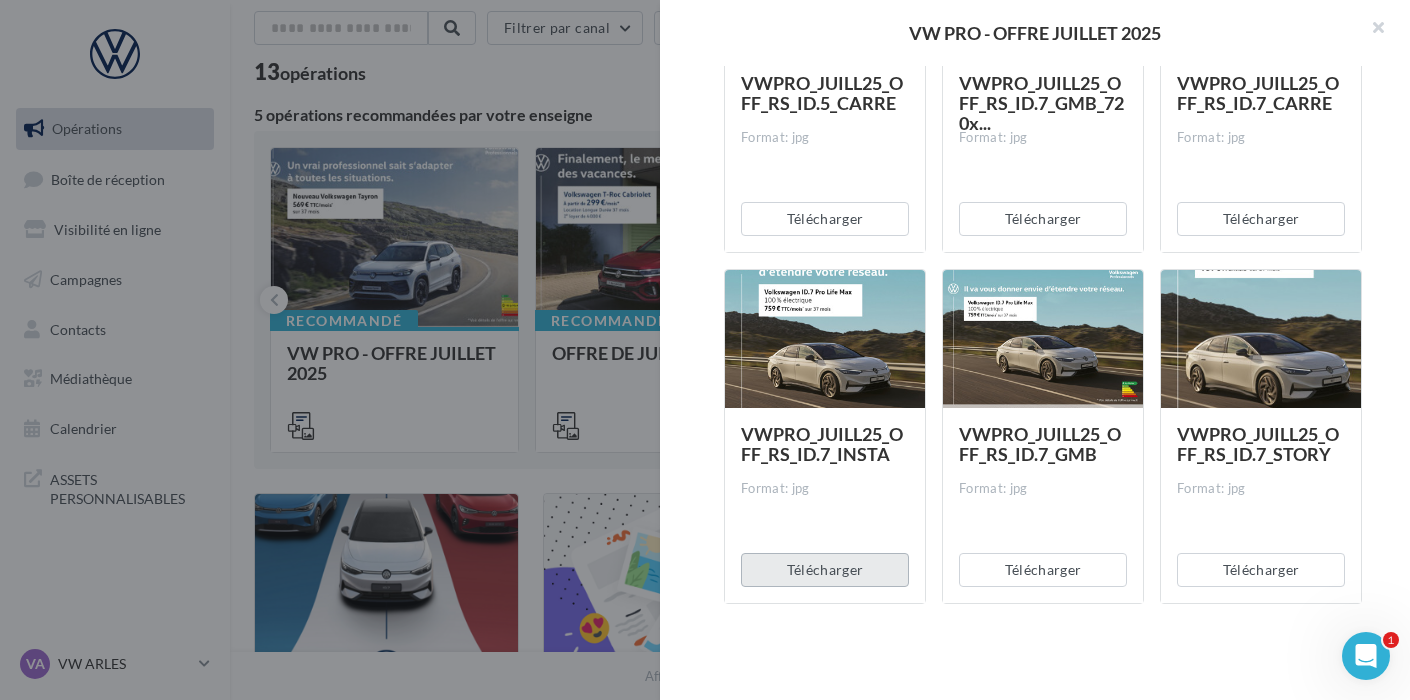 click on "Télécharger" at bounding box center [825, 570] 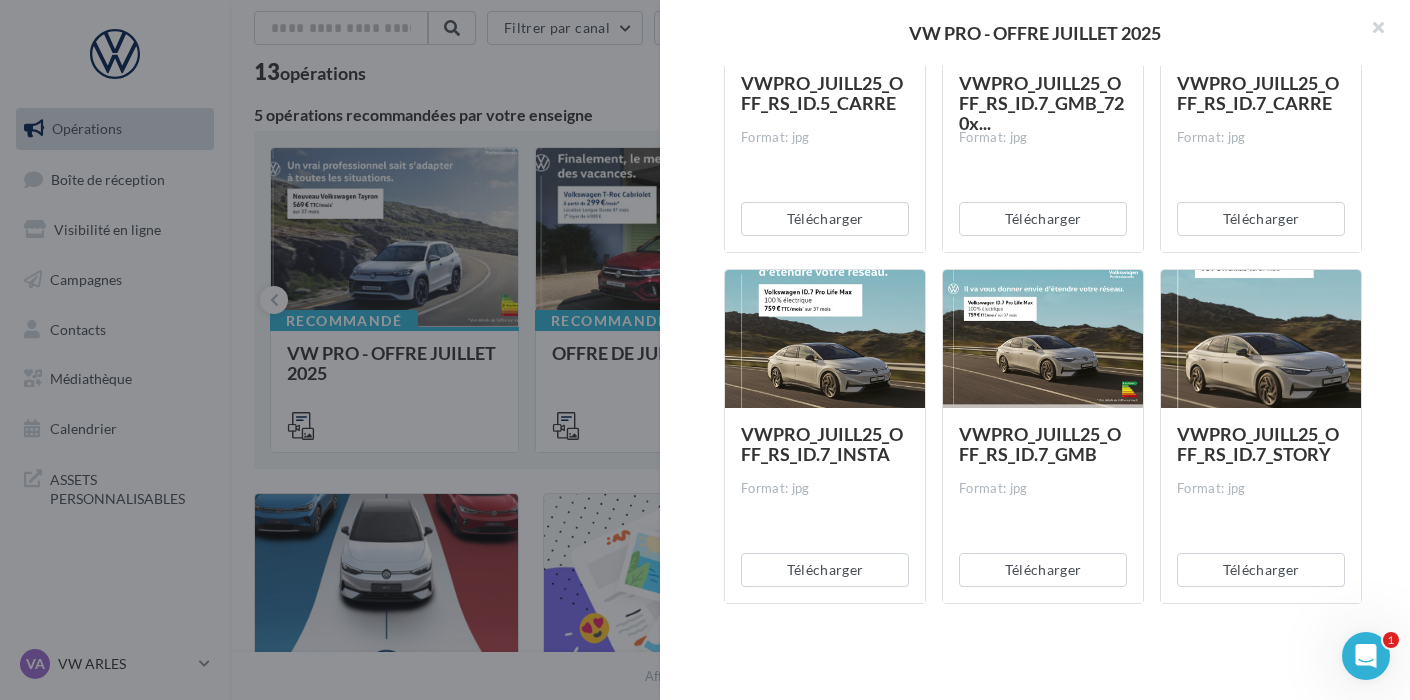 click on "VW PRO - OFFRE [DATE]
Description
Non renseignée
VW Pro
Offre du mois
Document
Documents liés à la campagne
Prévisualisation
72 documents disponibles
VWPRO_JUILL25_OFF_Email_ID.5
Format: zip
Télécharger
VWPRO_JUILL25_OFF_Email_ID.7
Format: zip
Télécharger
VWPRO_JUILL25_OFF_Email_ID.3
Format: zip
Télécharger
VWPRO_JUILL25_OFF_Email_ID.4
Format: zip" at bounding box center (1035, 350) 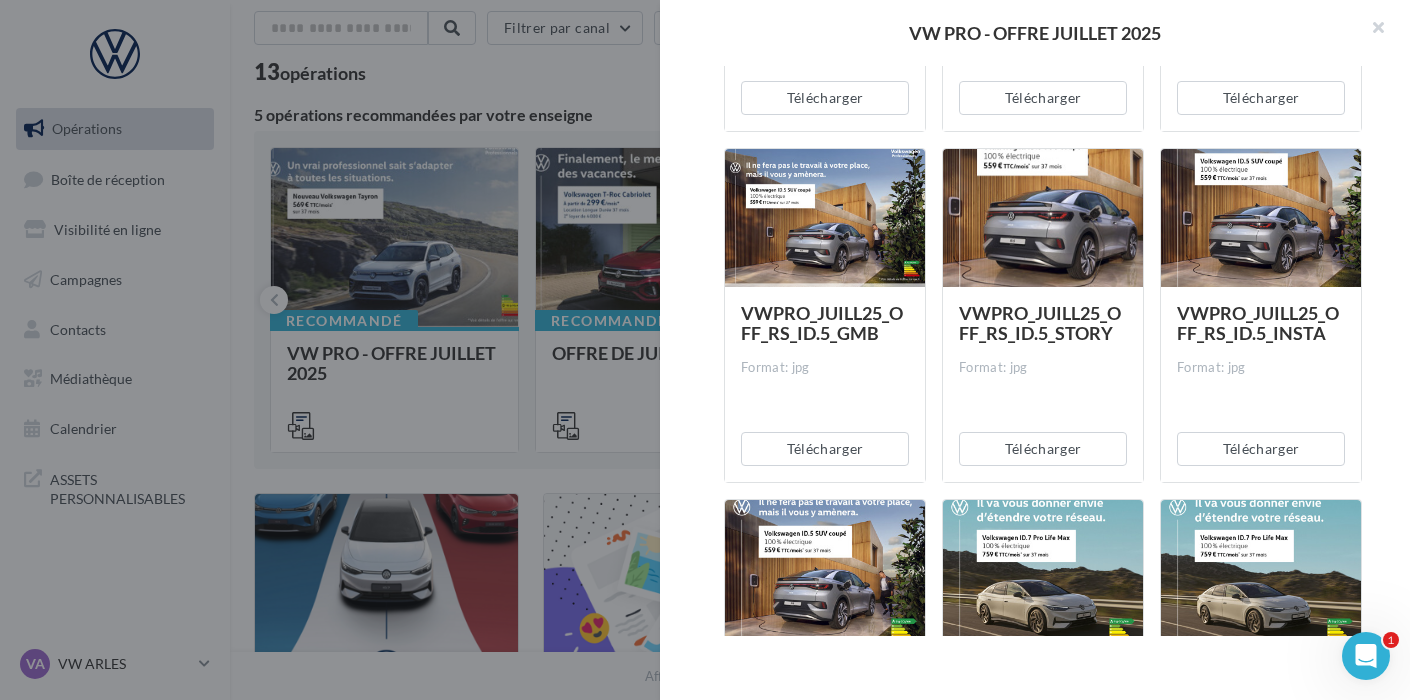 scroll, scrollTop: 7635, scrollLeft: 0, axis: vertical 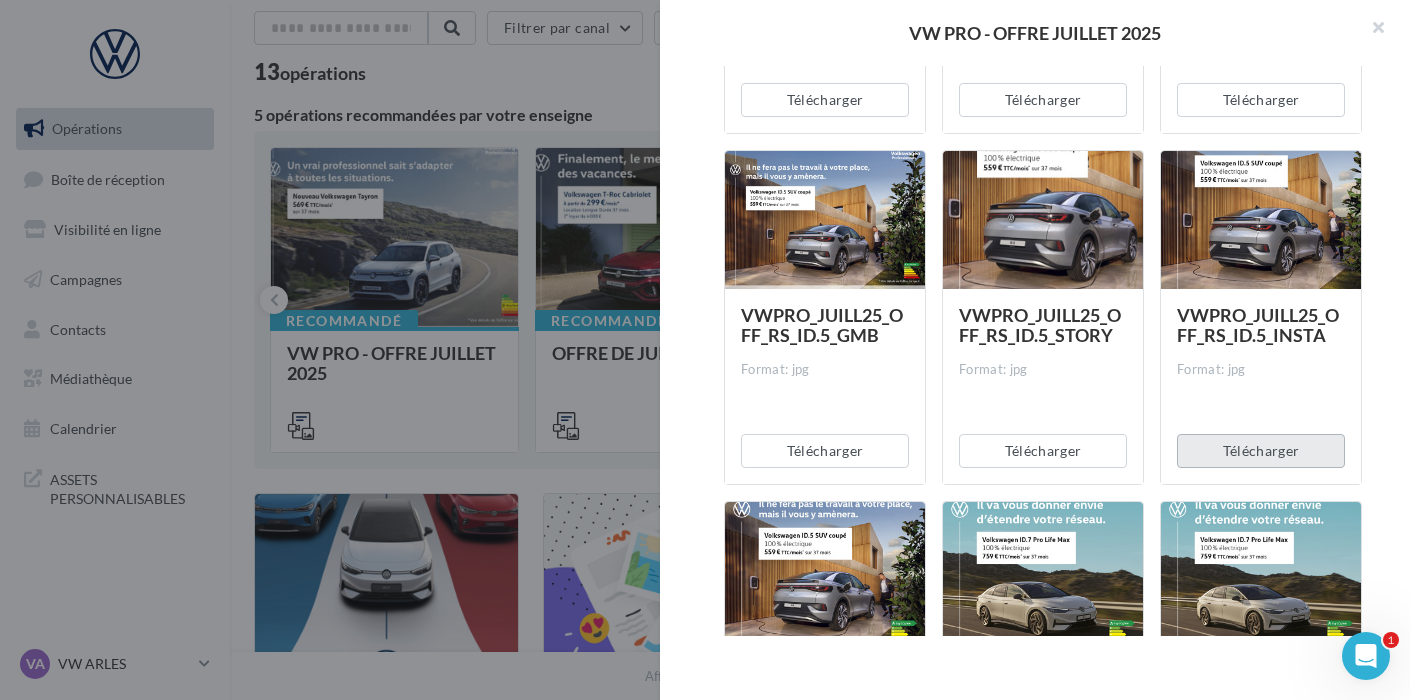 click on "Télécharger" at bounding box center [1261, 451] 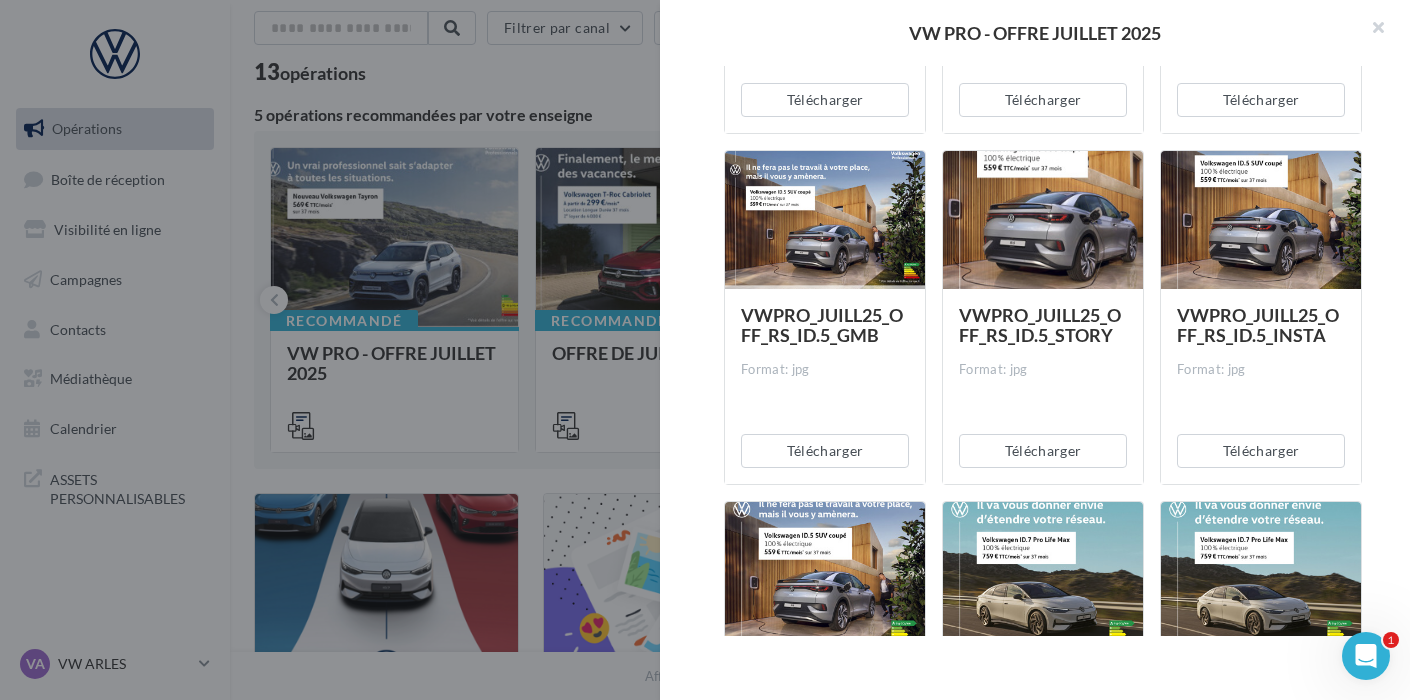 click on "Description
Non renseignée
VW Pro
Offre du mois
Document
Documents liés à la campagne
Prévisualisation
72 documents disponibles
VWPRO_JUILL25_OFF_Email_ID.5
Format: zip
Télécharger
VWPRO_JUILL25_OFF_Email_ID.7
Format: zip
Télécharger
VWPRO_JUILL25_OFF_Email_ID.3
Format: zip
Télécharger
VWPRO_JUILL25_OFF_Email_ID.4
Format: zip
Télécharger" at bounding box center (1043, 351) 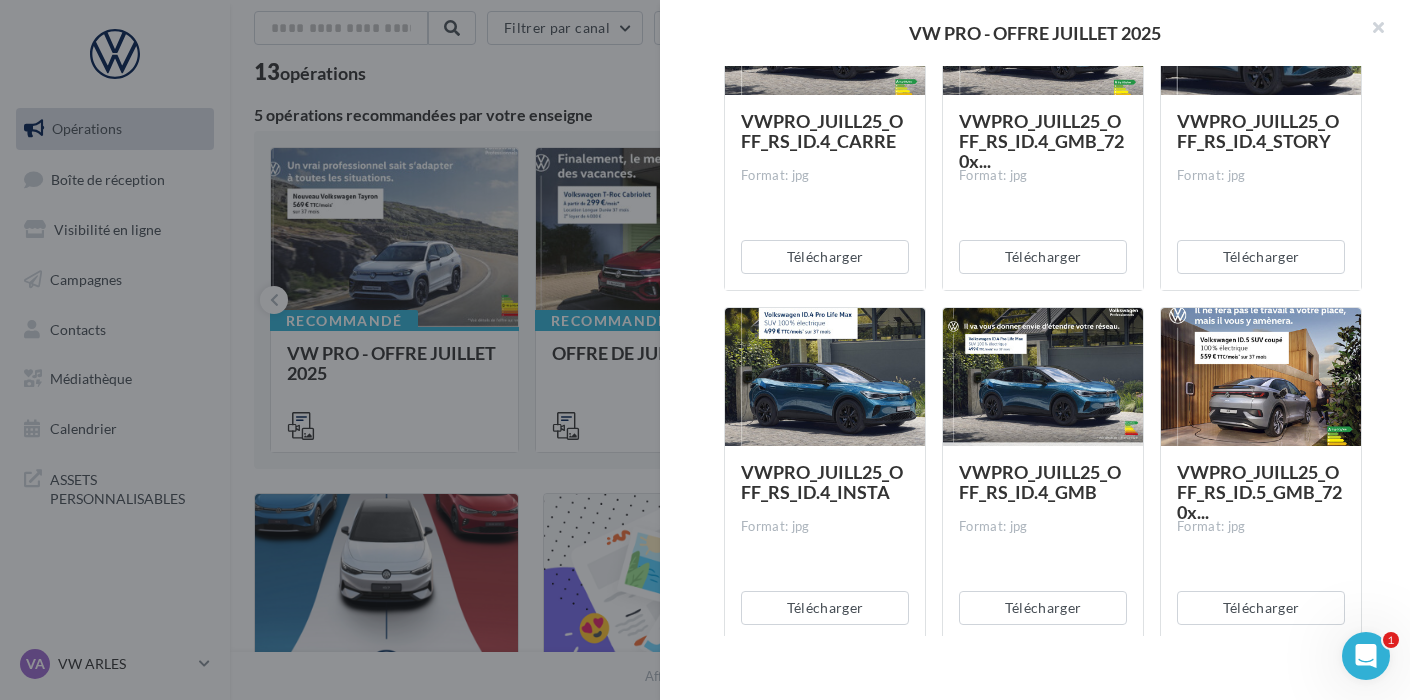scroll, scrollTop: 7124, scrollLeft: 0, axis: vertical 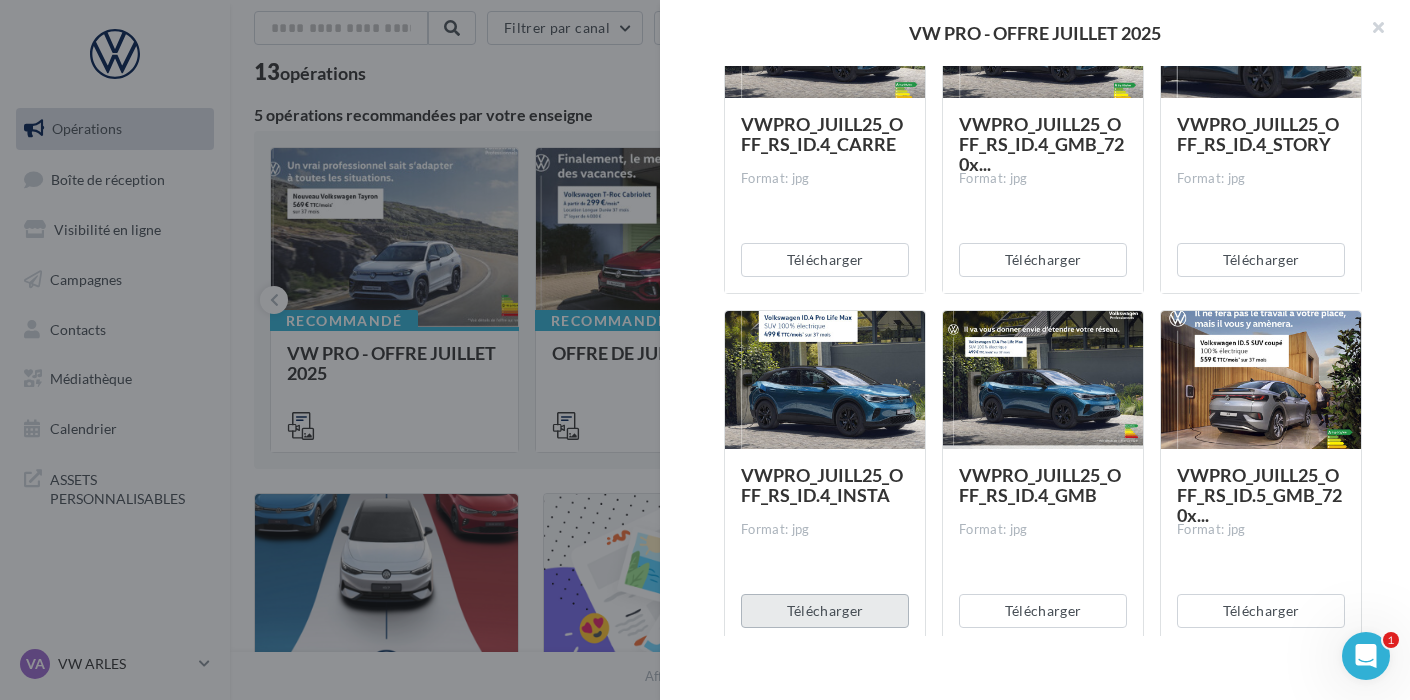 click on "Télécharger" at bounding box center (825, 611) 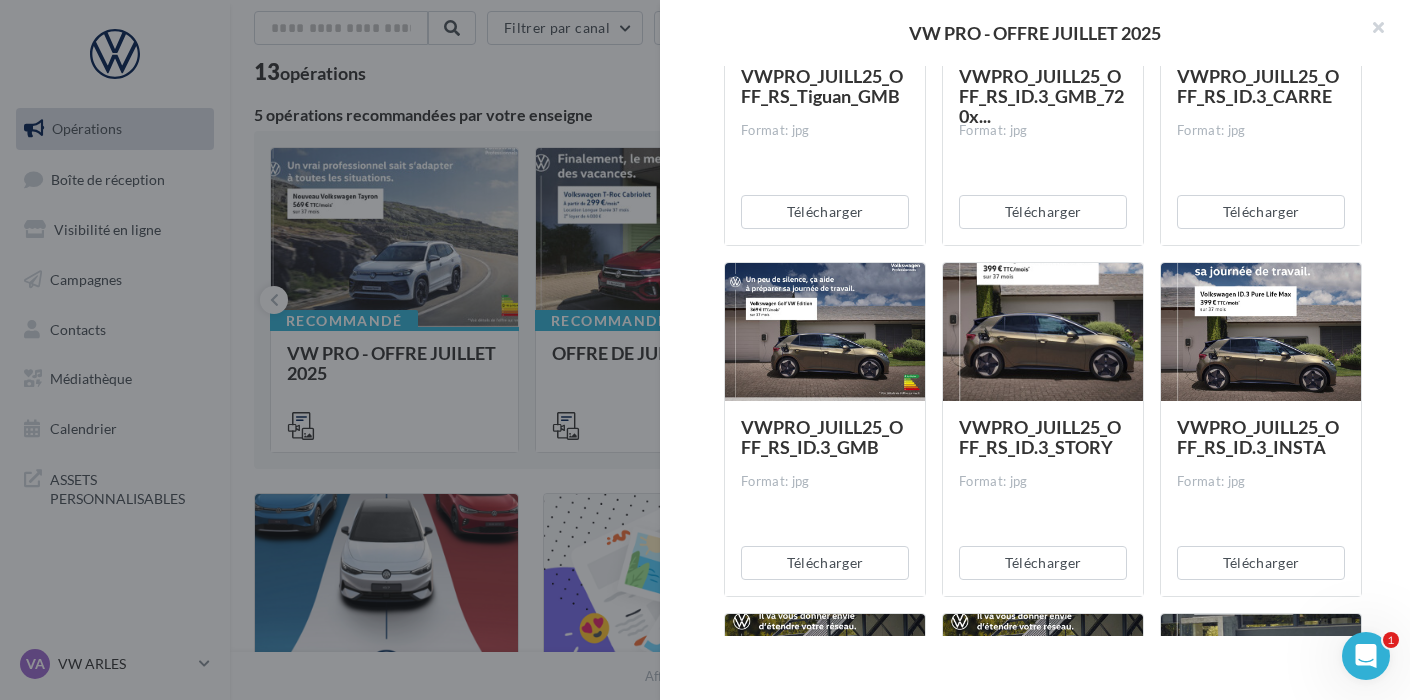 scroll, scrollTop: 6461, scrollLeft: 0, axis: vertical 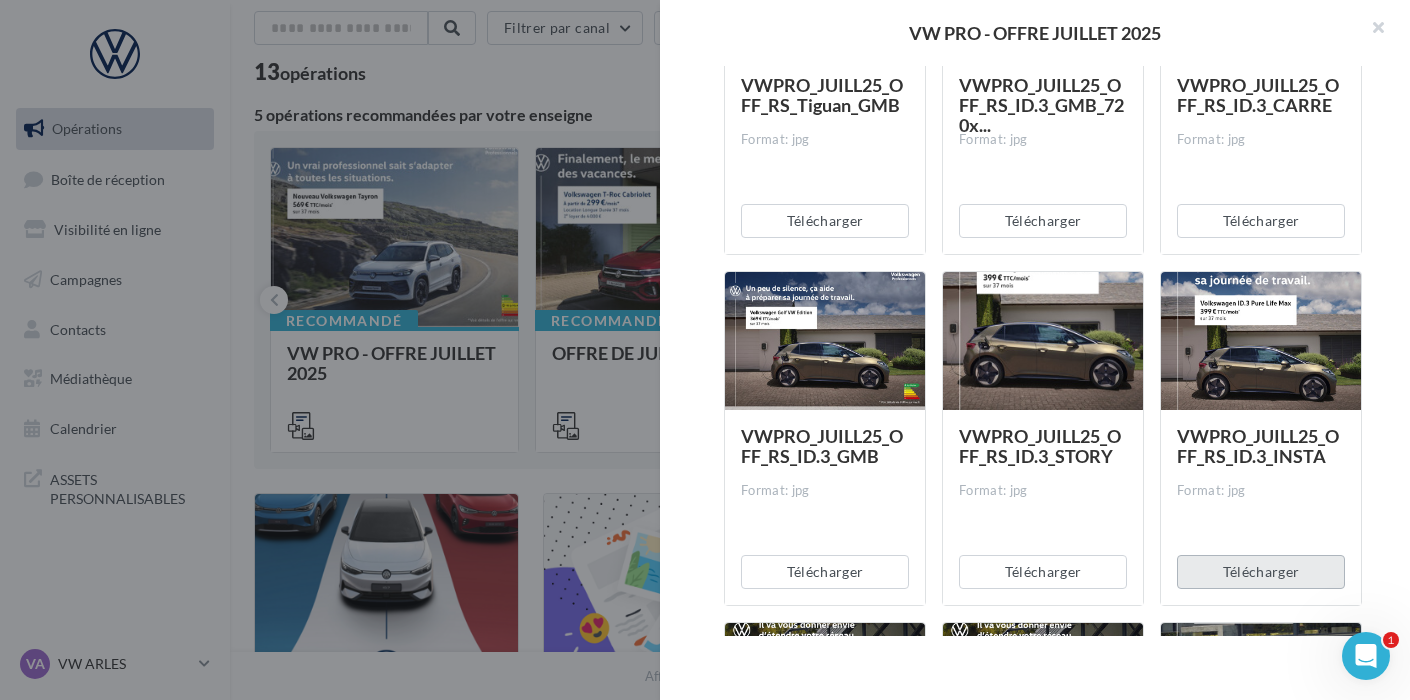click on "Télécharger" at bounding box center [1261, 572] 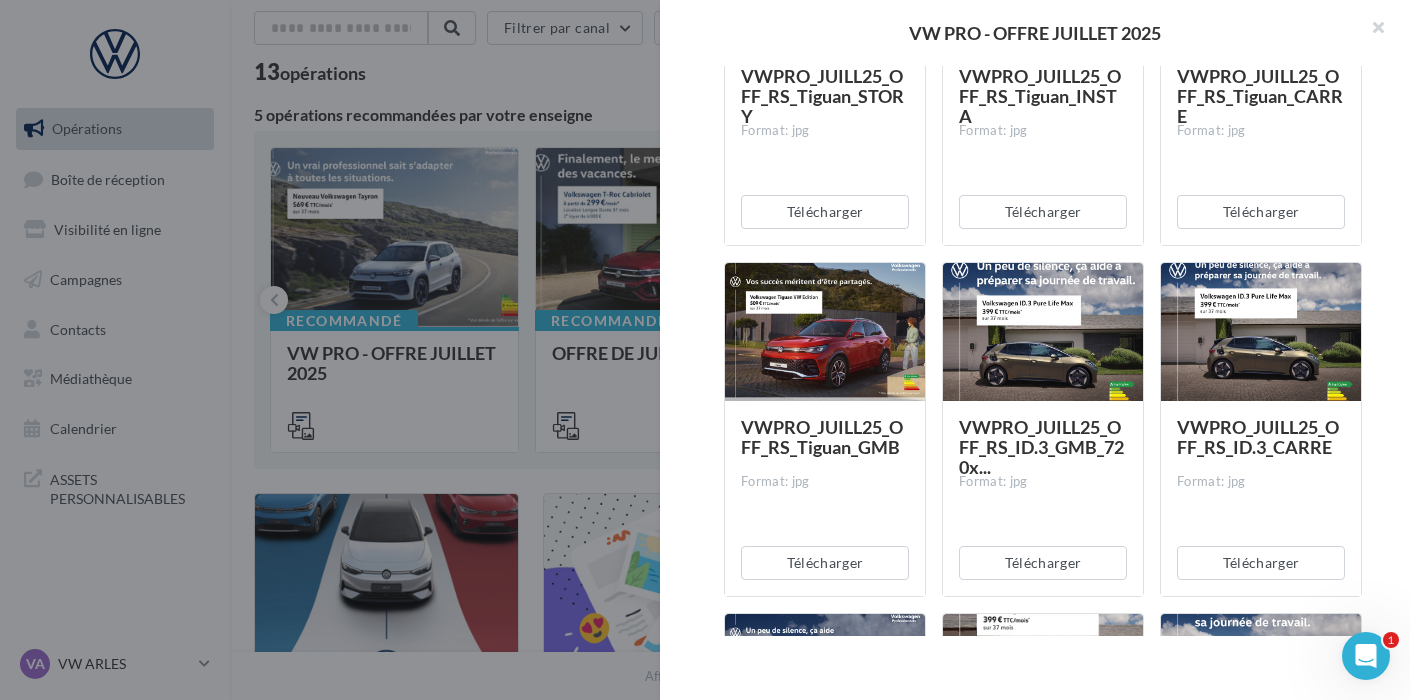 scroll, scrollTop: 6118, scrollLeft: 0, axis: vertical 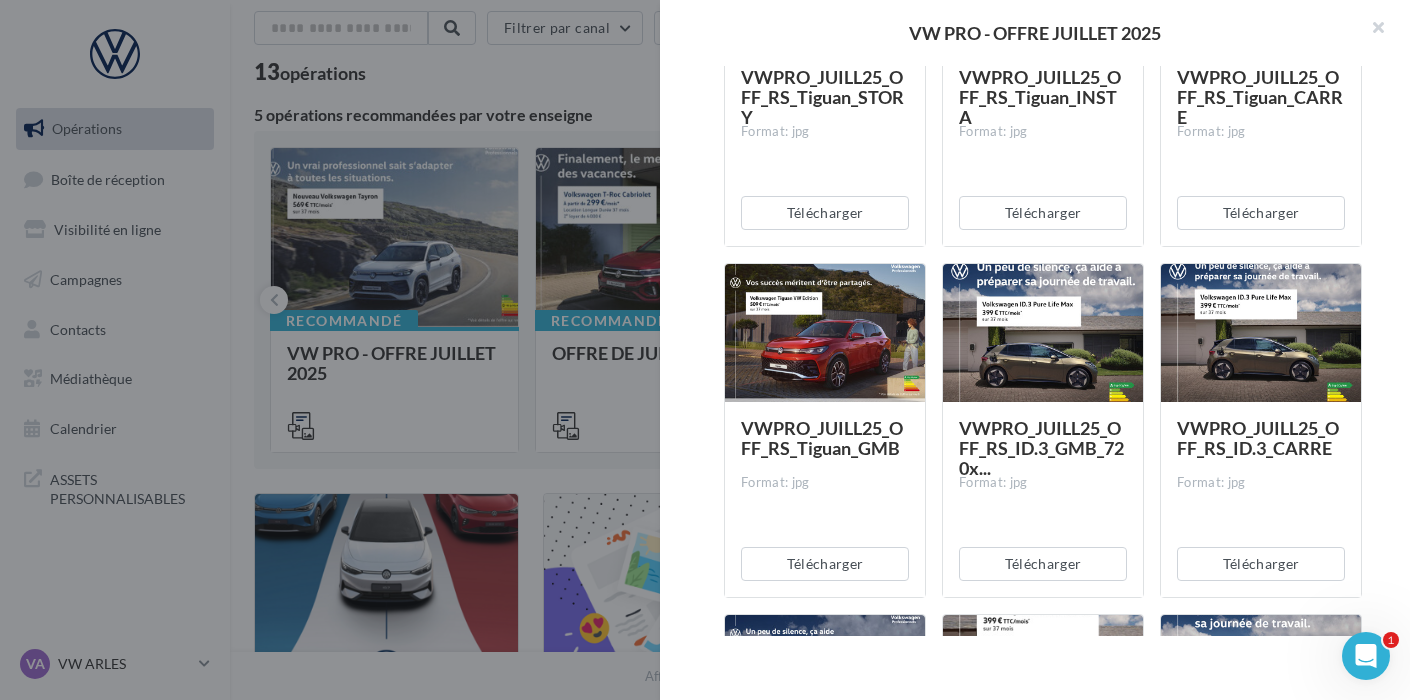 click on "VW PRO - OFFRE [DATE]
Description
Non renseignée
VW Pro
Offre du mois
Document
Documents liés à la campagne
Prévisualisation
72 documents disponibles
VWPRO_JUILL25_OFF_Email_ID.5
Format: zip
Télécharger
VWPRO_JUILL25_OFF_Email_ID.7
Format: zip
Télécharger
VWPRO_JUILL25_OFF_Email_ID.3
Format: zip
Télécharger
VWPRO_JUILL25_OFF_Email_ID.4
Format: zip" at bounding box center [820, 1231] 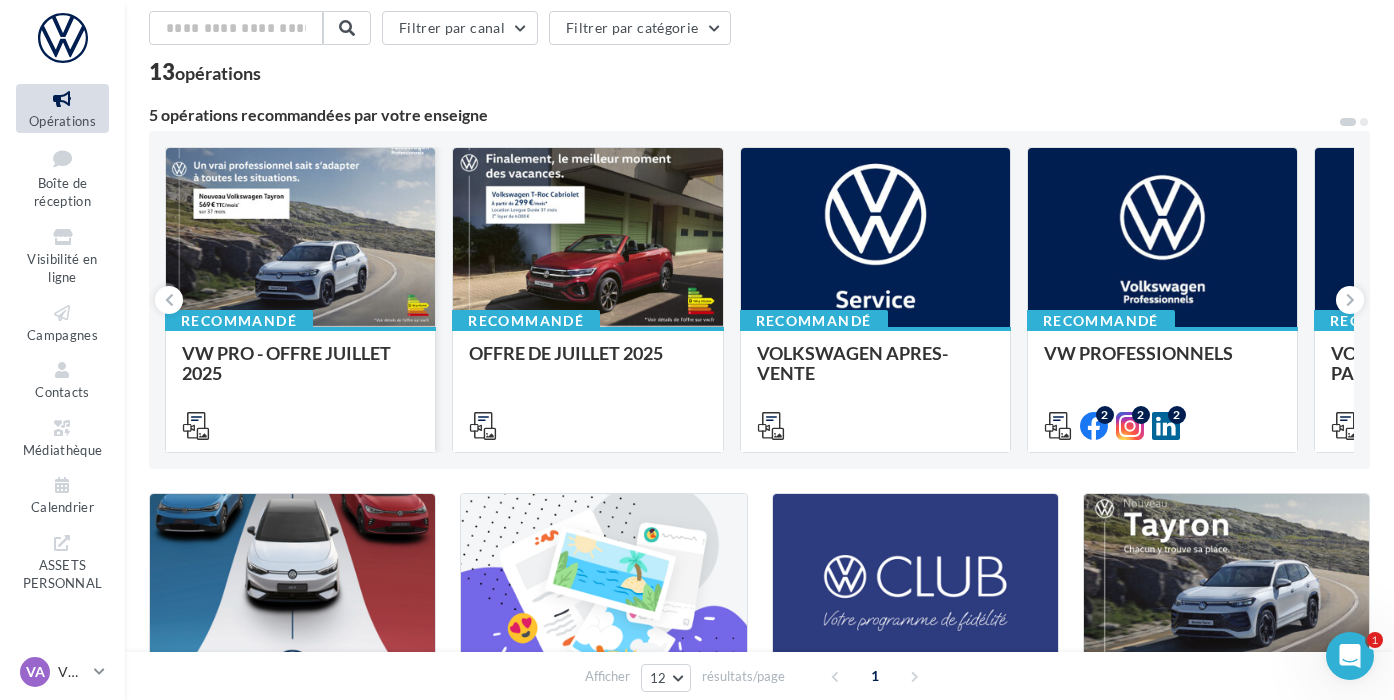 click on "VW PRO - OFFRE JUILLET 2025" at bounding box center (286, 363) 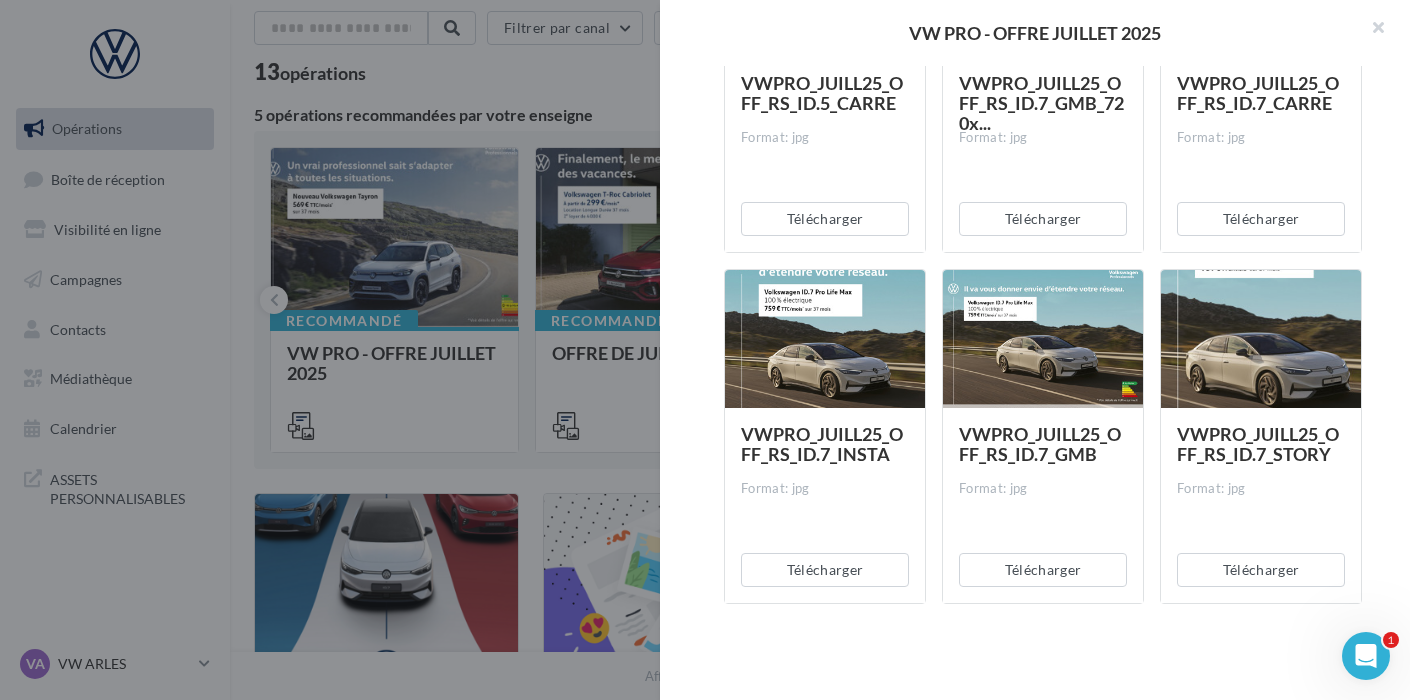 scroll, scrollTop: 8178, scrollLeft: 0, axis: vertical 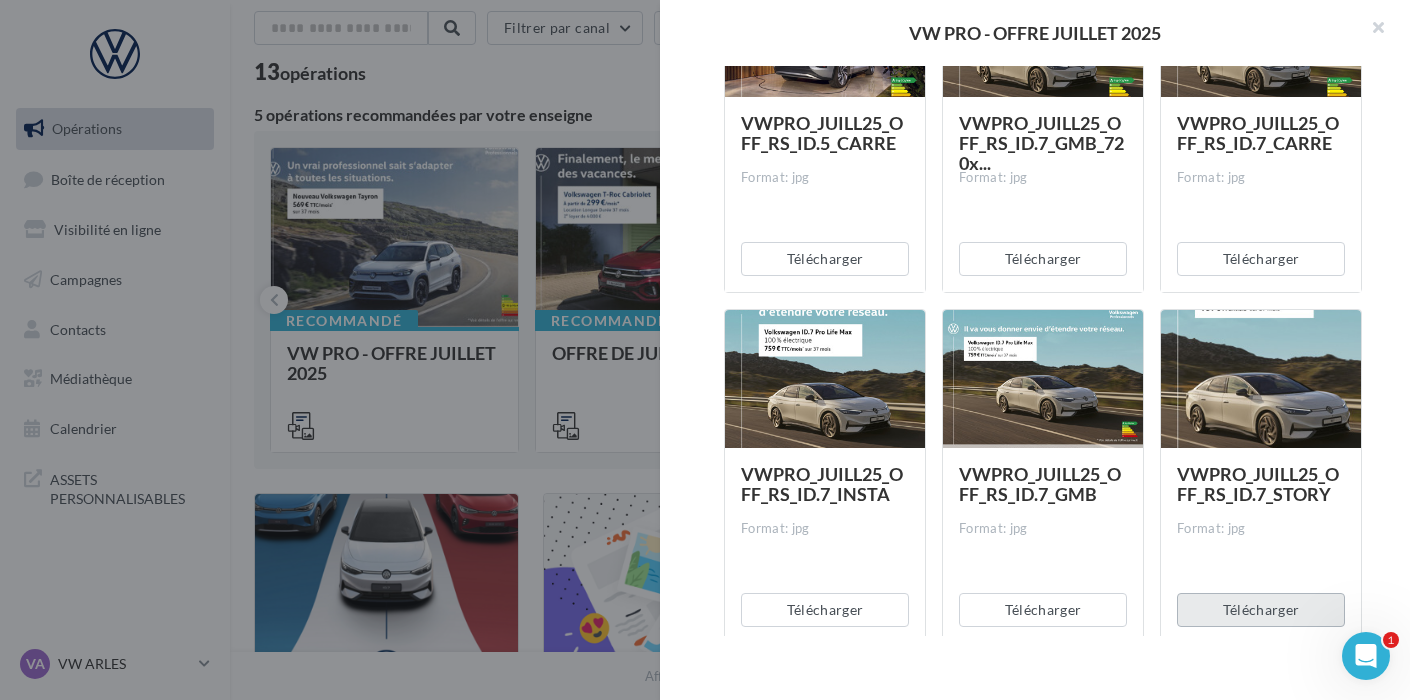 click on "Télécharger" at bounding box center [1261, 610] 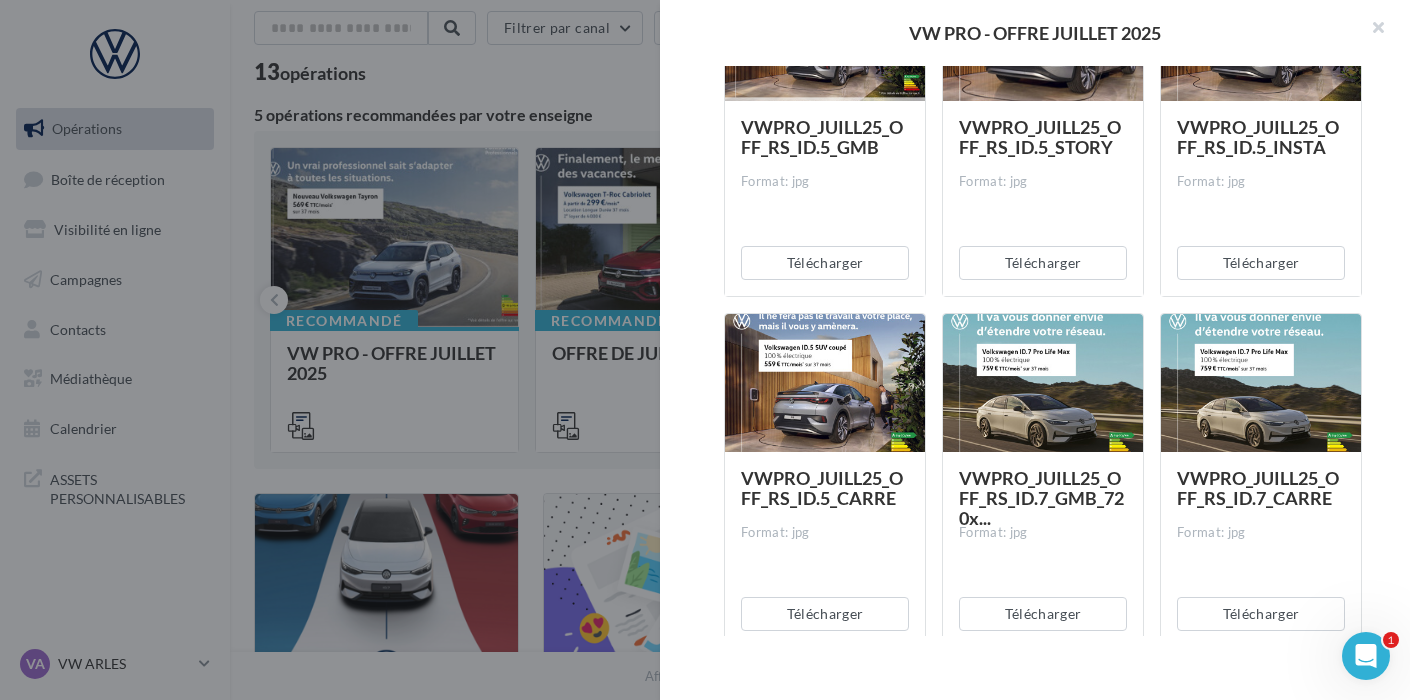 scroll, scrollTop: 7819, scrollLeft: 0, axis: vertical 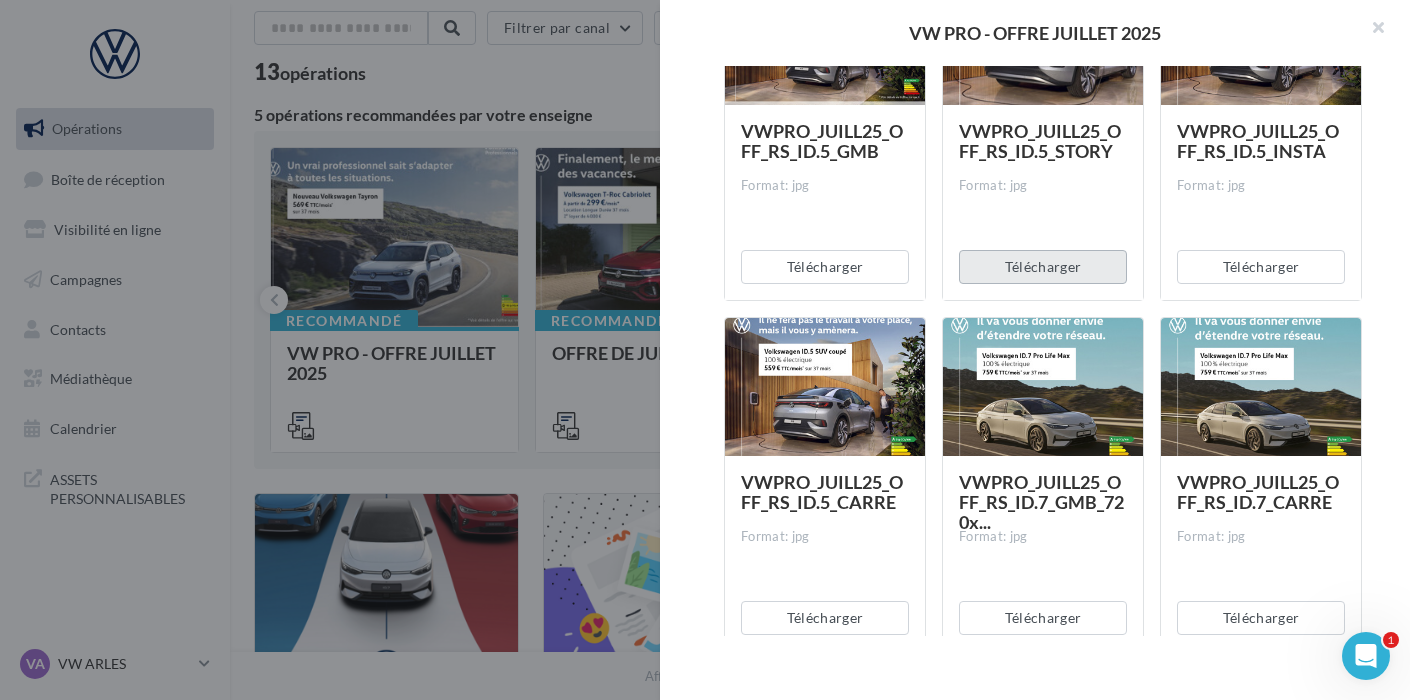 click on "Télécharger" at bounding box center (1043, 267) 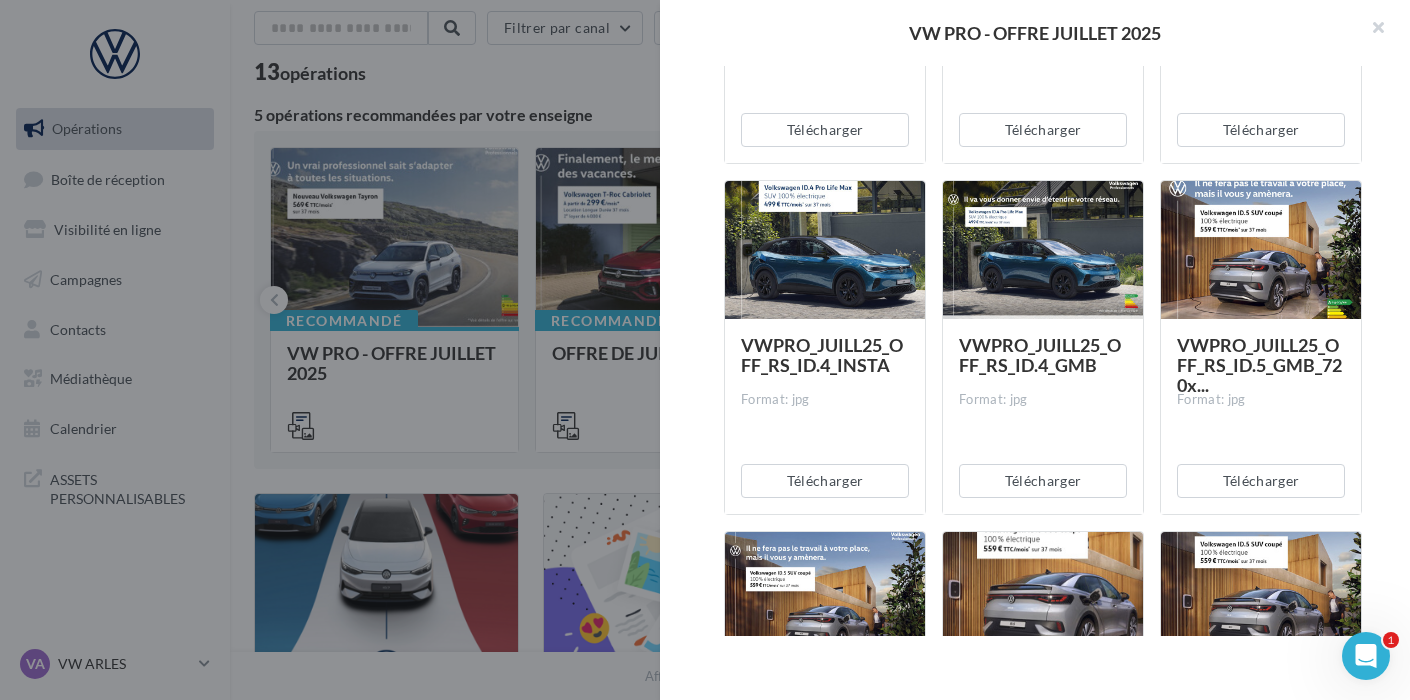 scroll, scrollTop: 7178, scrollLeft: 0, axis: vertical 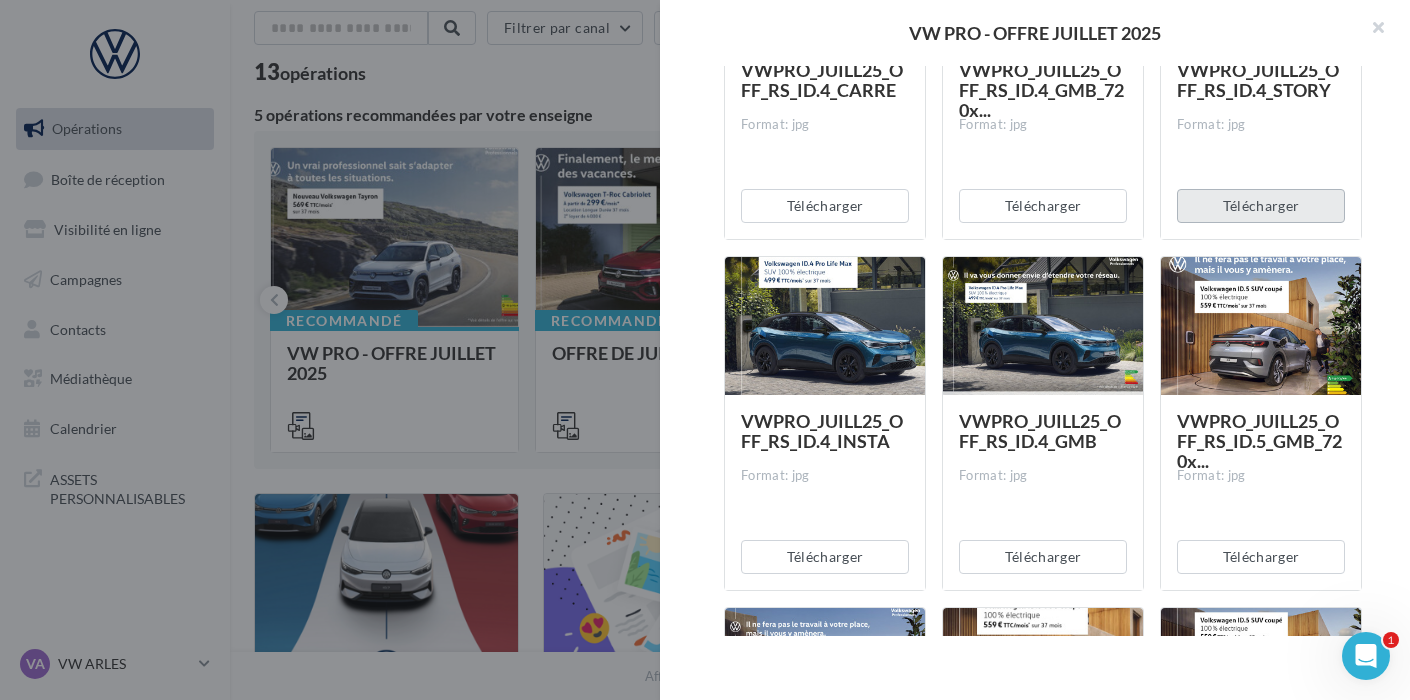 click on "Télécharger" at bounding box center [1261, 206] 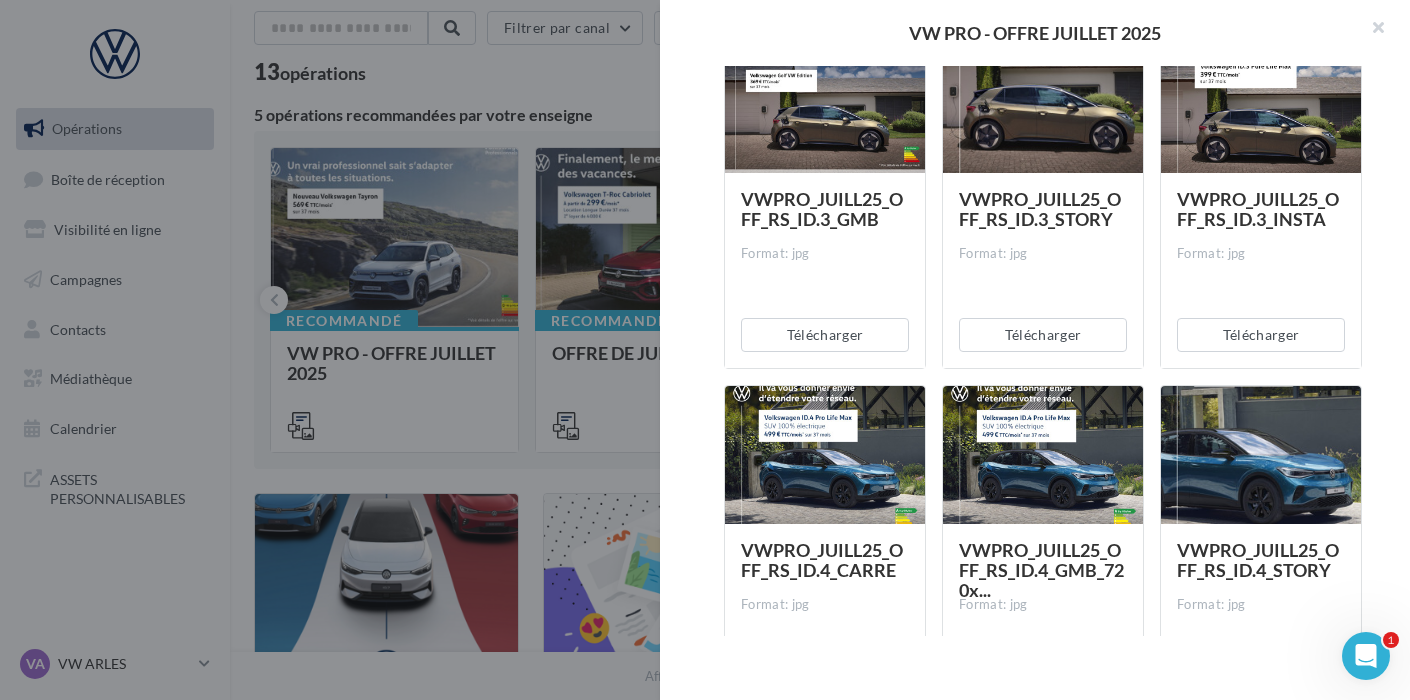 scroll, scrollTop: 6682, scrollLeft: 0, axis: vertical 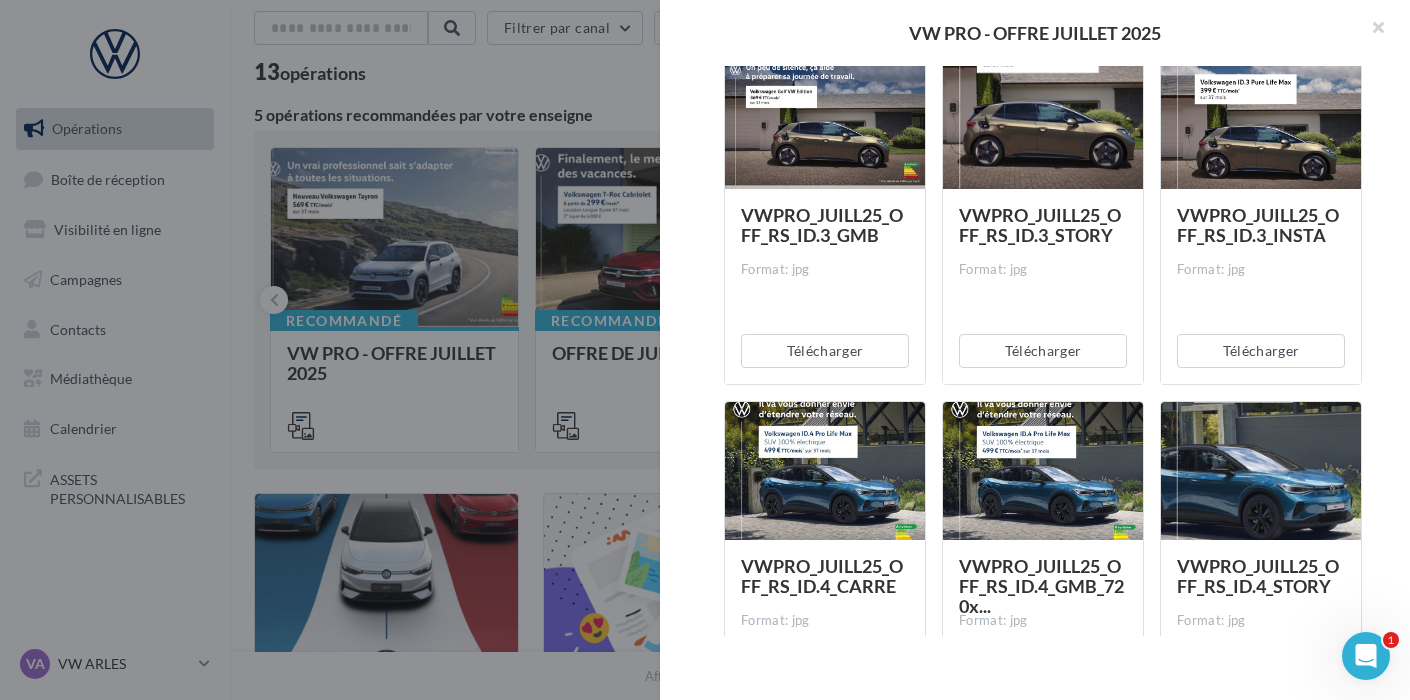 click on "Télécharger" at bounding box center [1043, 351] 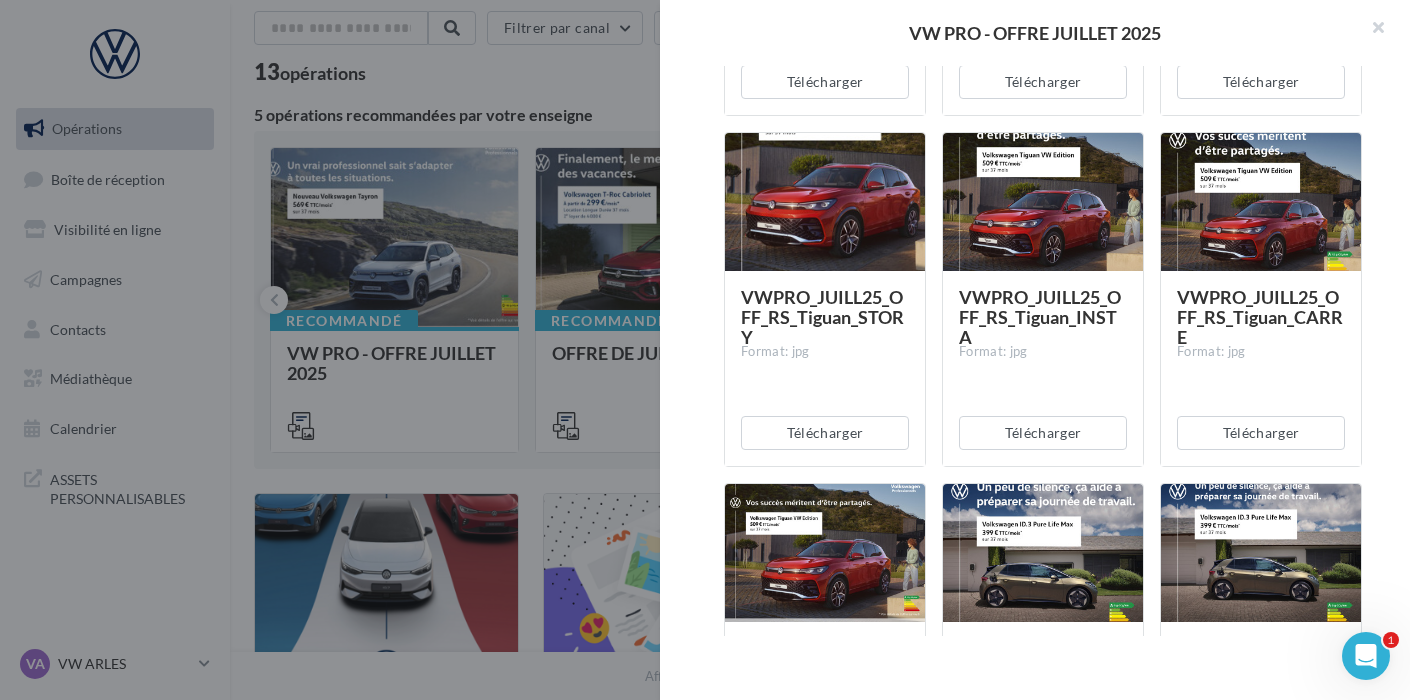 scroll, scrollTop: 5859, scrollLeft: 0, axis: vertical 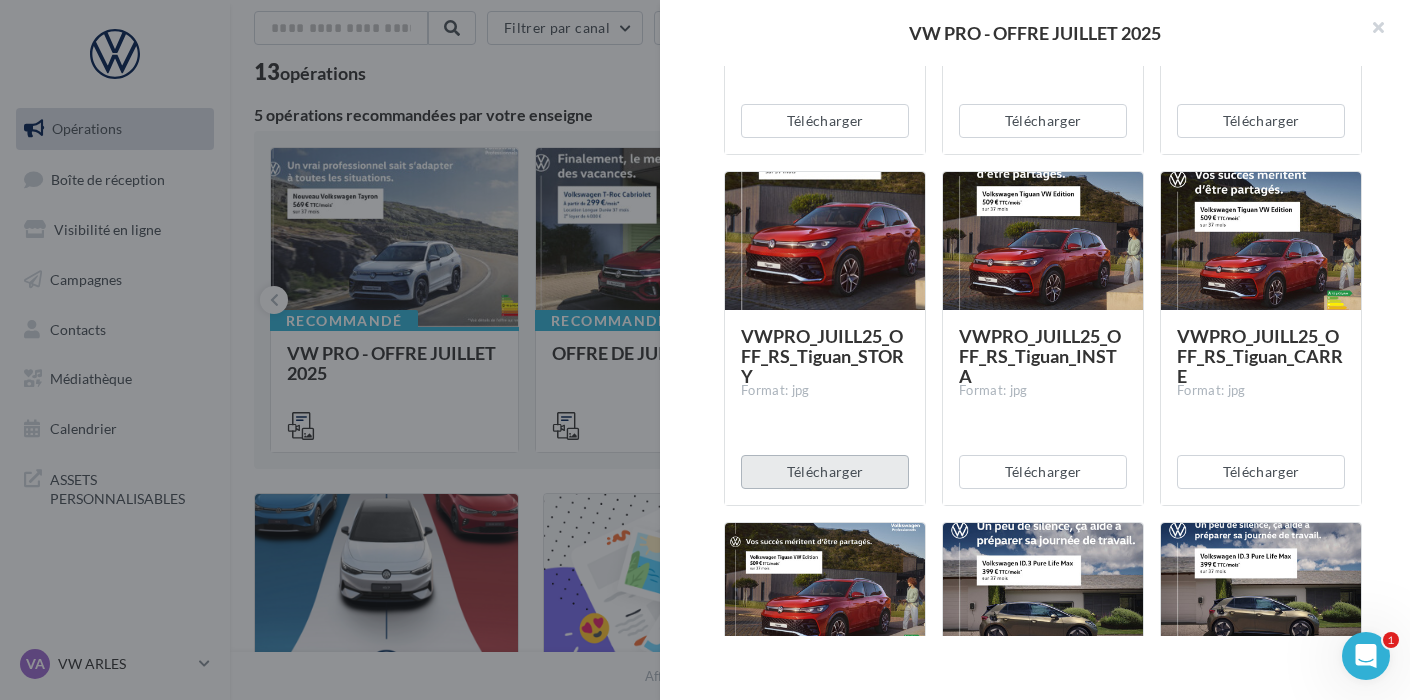 click on "Télécharger" at bounding box center [825, 472] 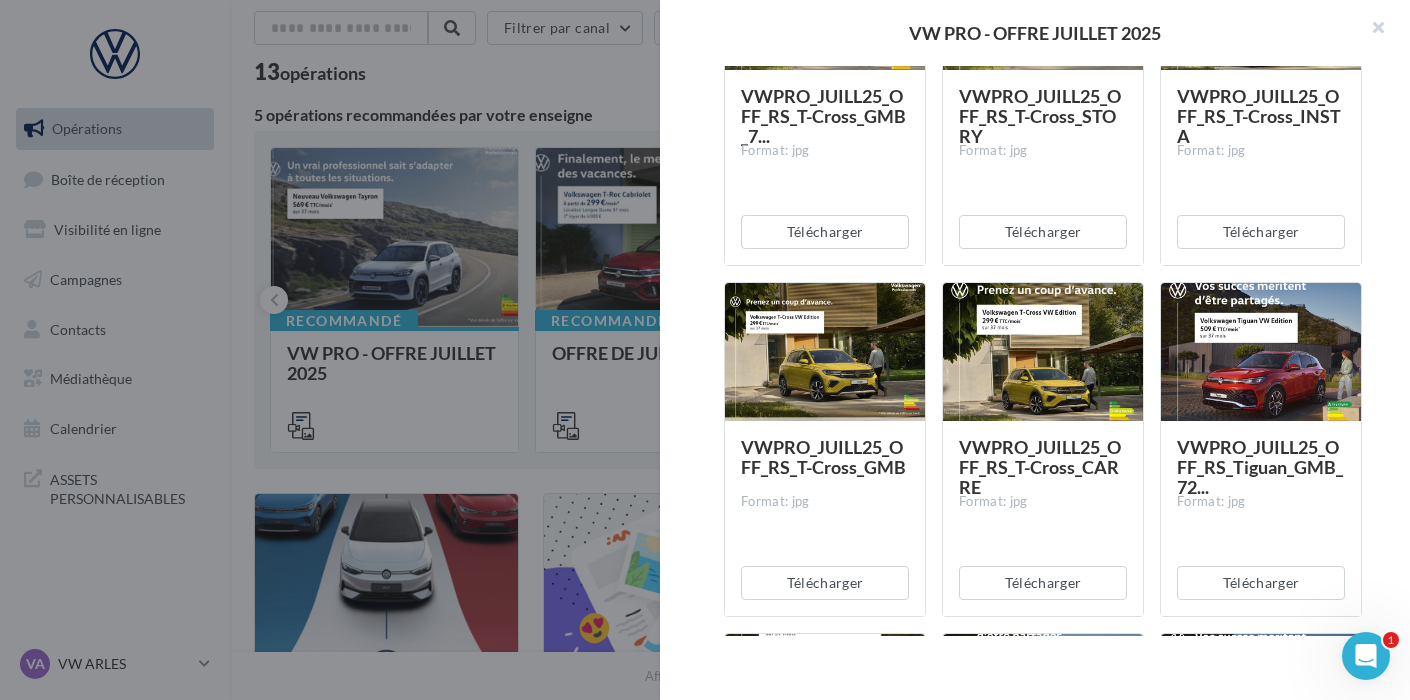 scroll, scrollTop: 5357, scrollLeft: 0, axis: vertical 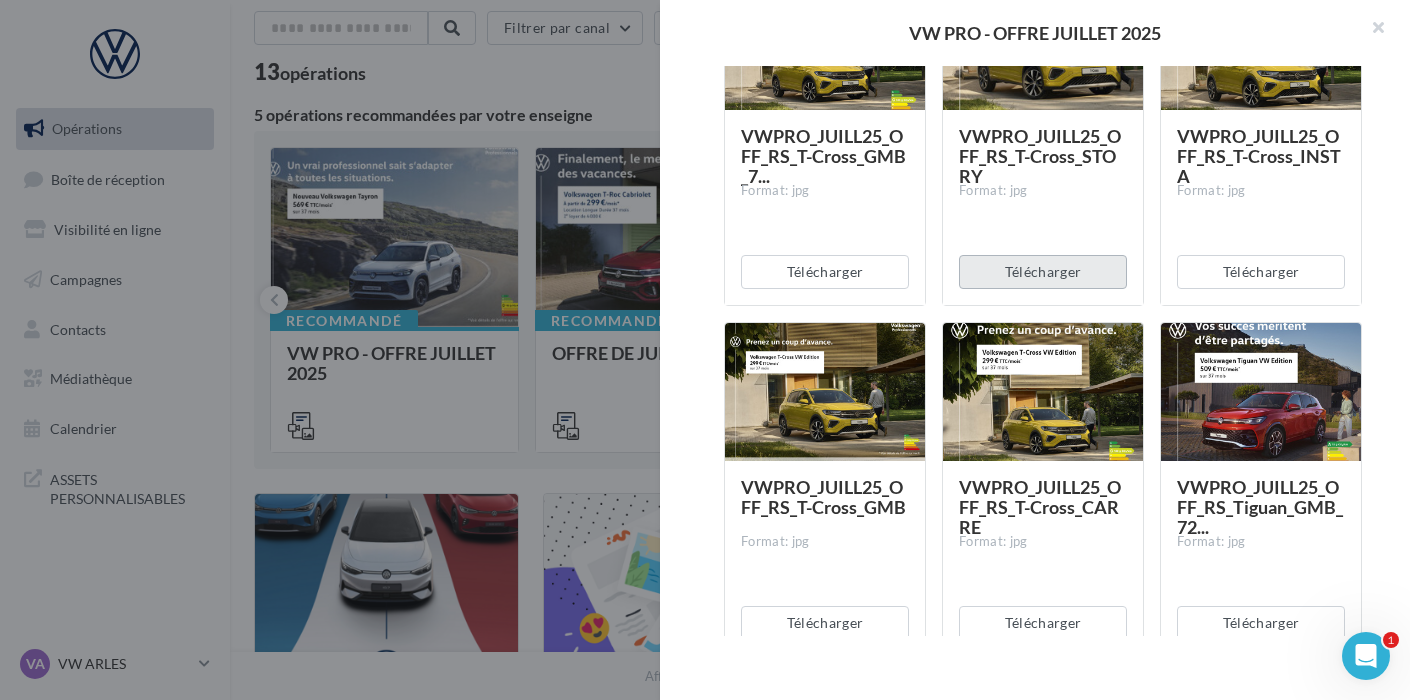click on "Télécharger" at bounding box center (1043, 272) 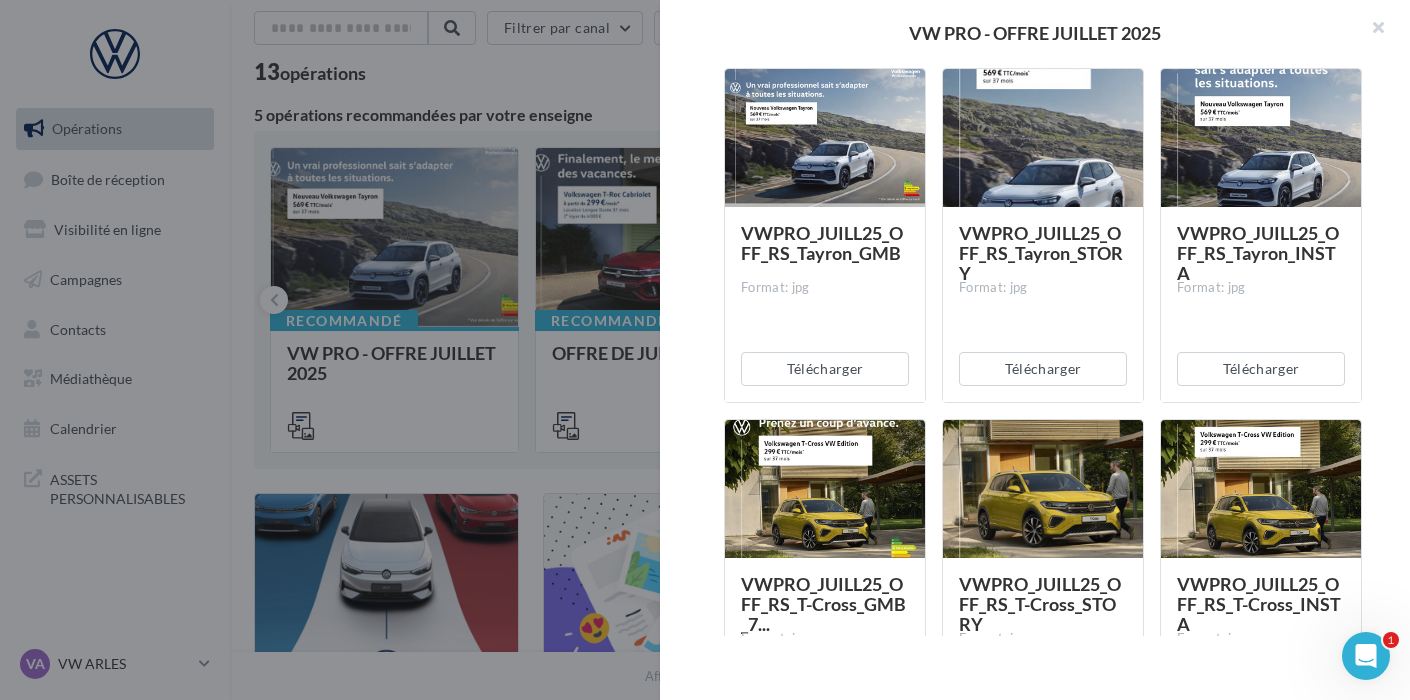 scroll, scrollTop: 4904, scrollLeft: 0, axis: vertical 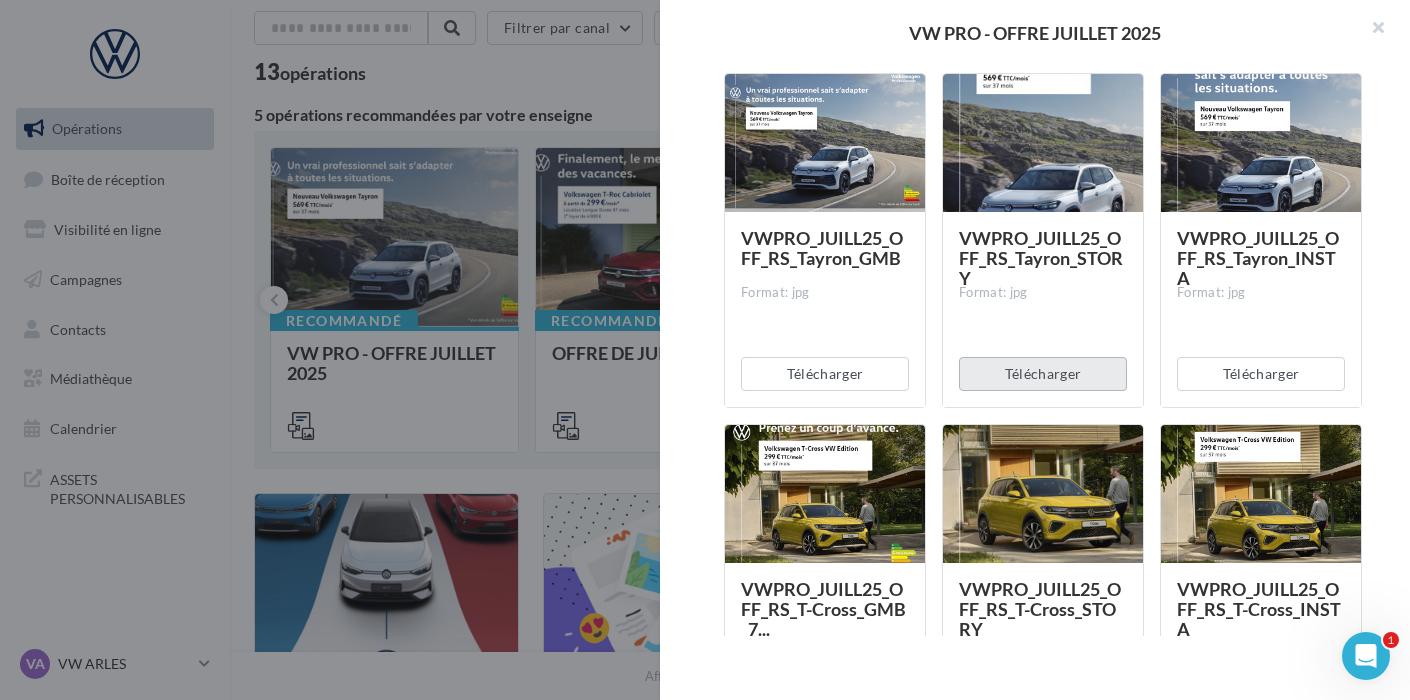 click on "Télécharger" at bounding box center [1043, 374] 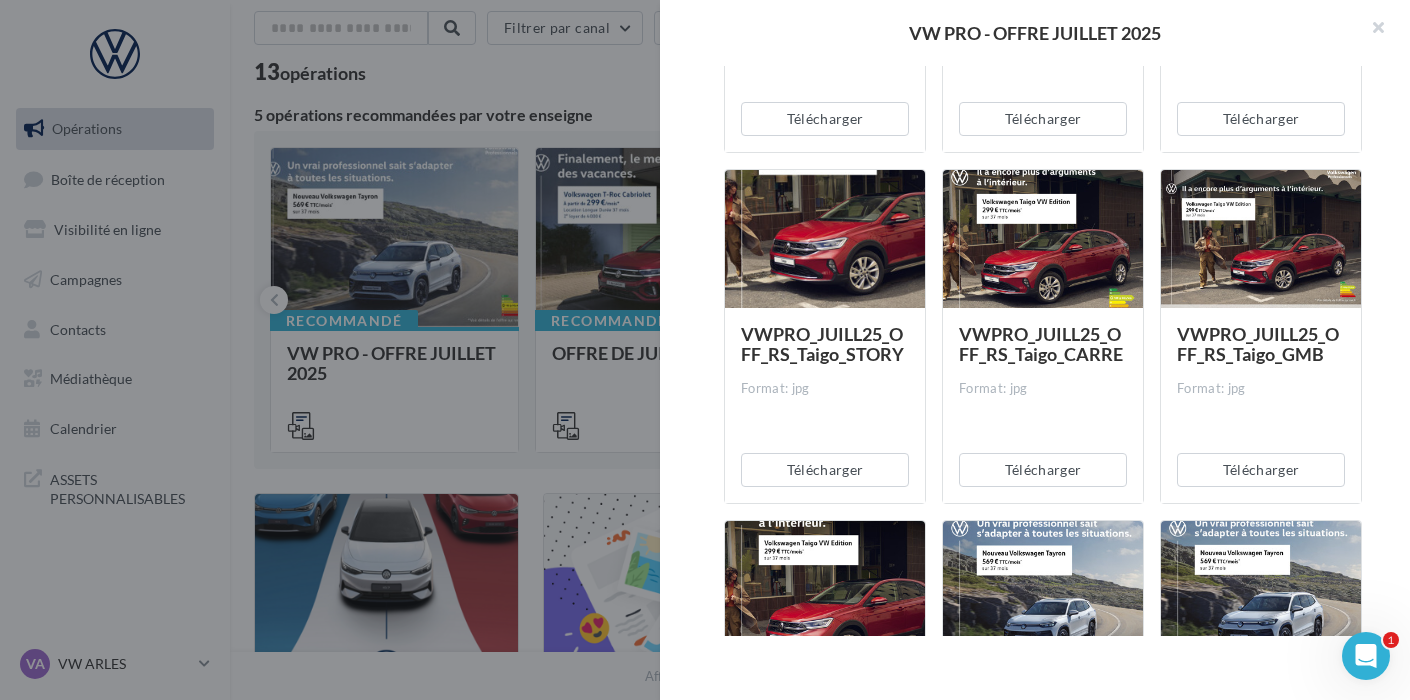 scroll, scrollTop: 4107, scrollLeft: 0, axis: vertical 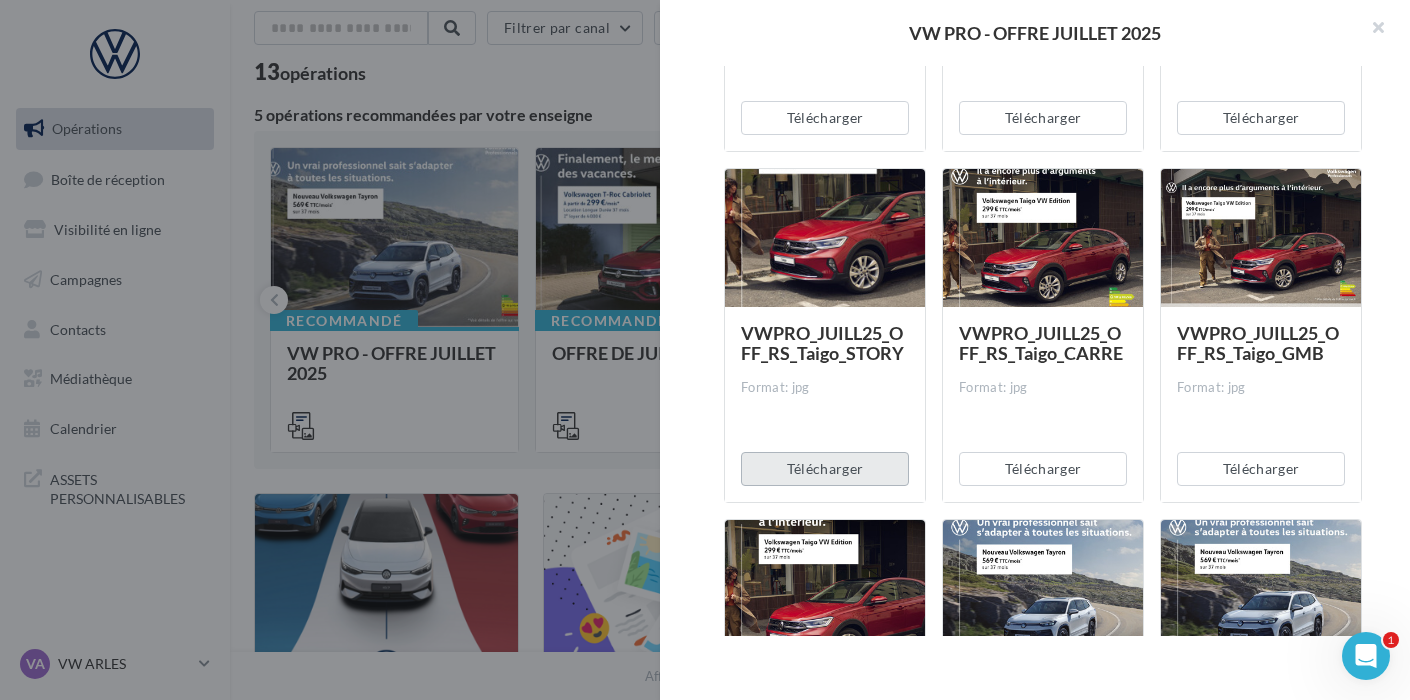 click on "Télécharger" at bounding box center (825, 469) 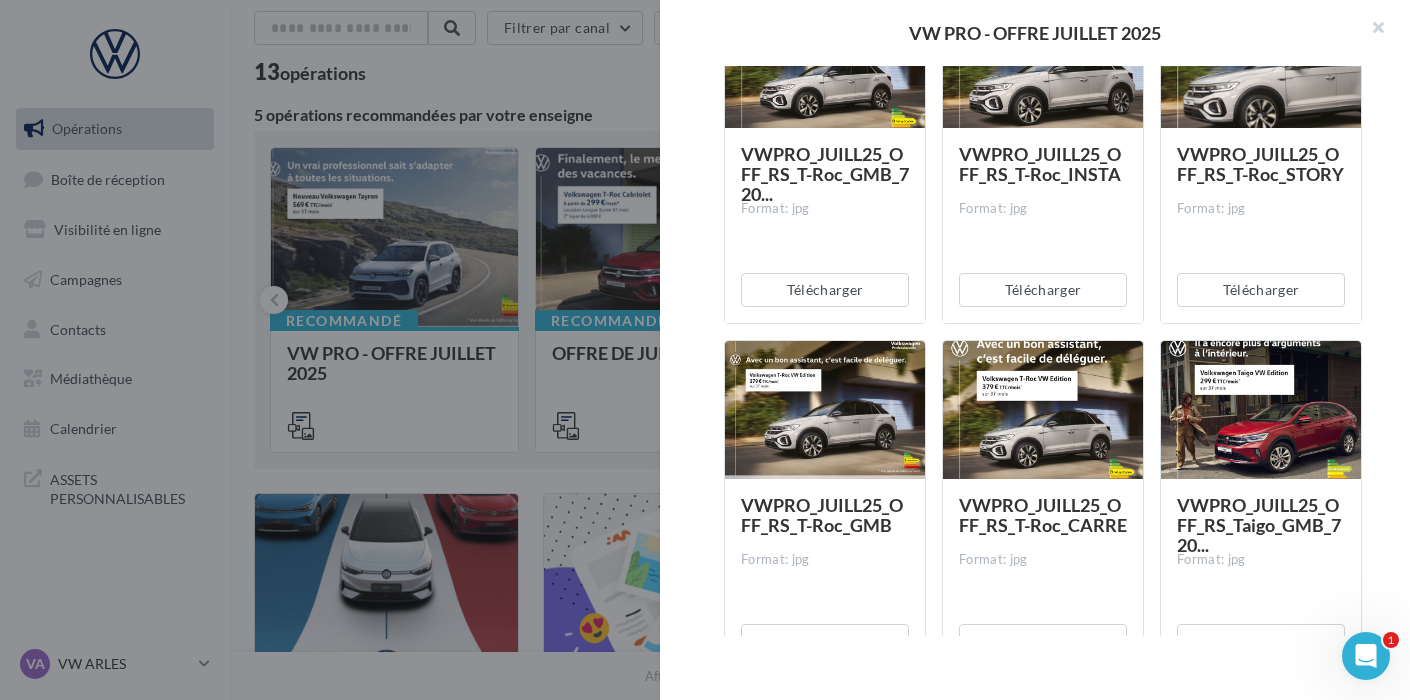 scroll, scrollTop: 3564, scrollLeft: 0, axis: vertical 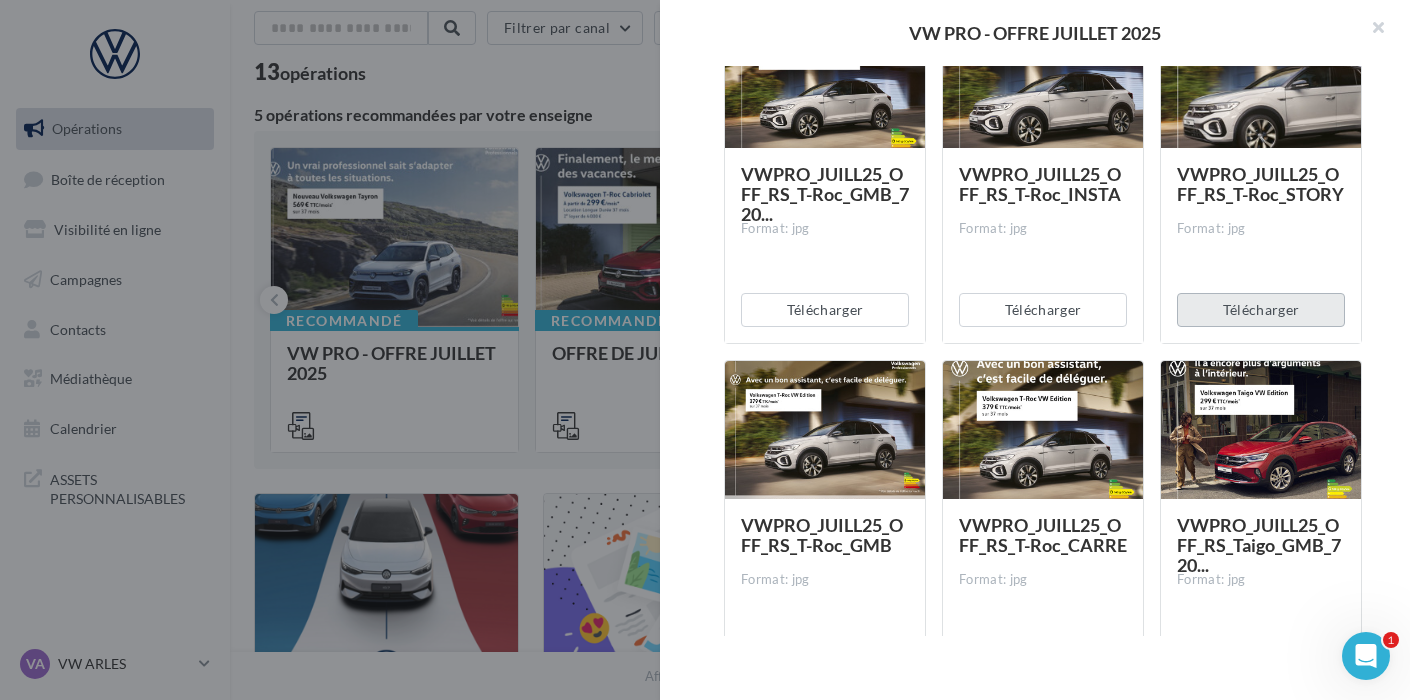click on "Télécharger" at bounding box center (1261, 310) 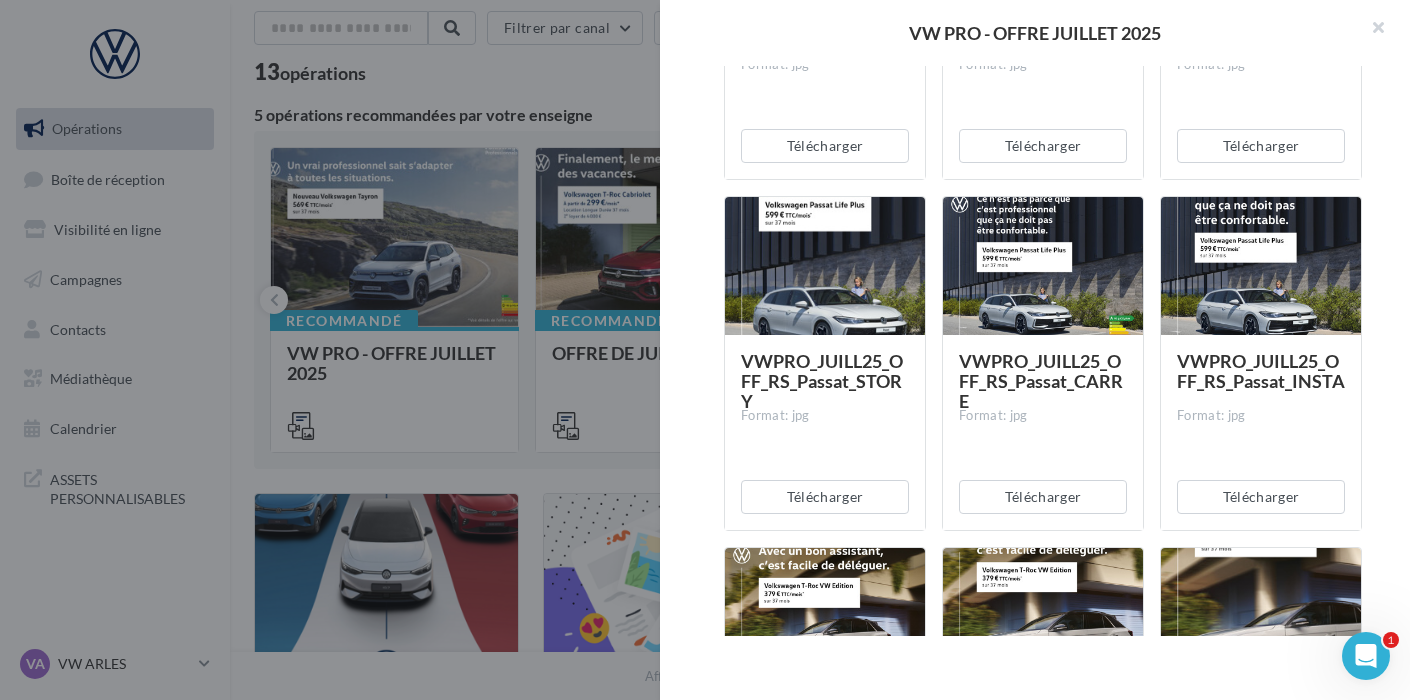 scroll, scrollTop: 3023, scrollLeft: 0, axis: vertical 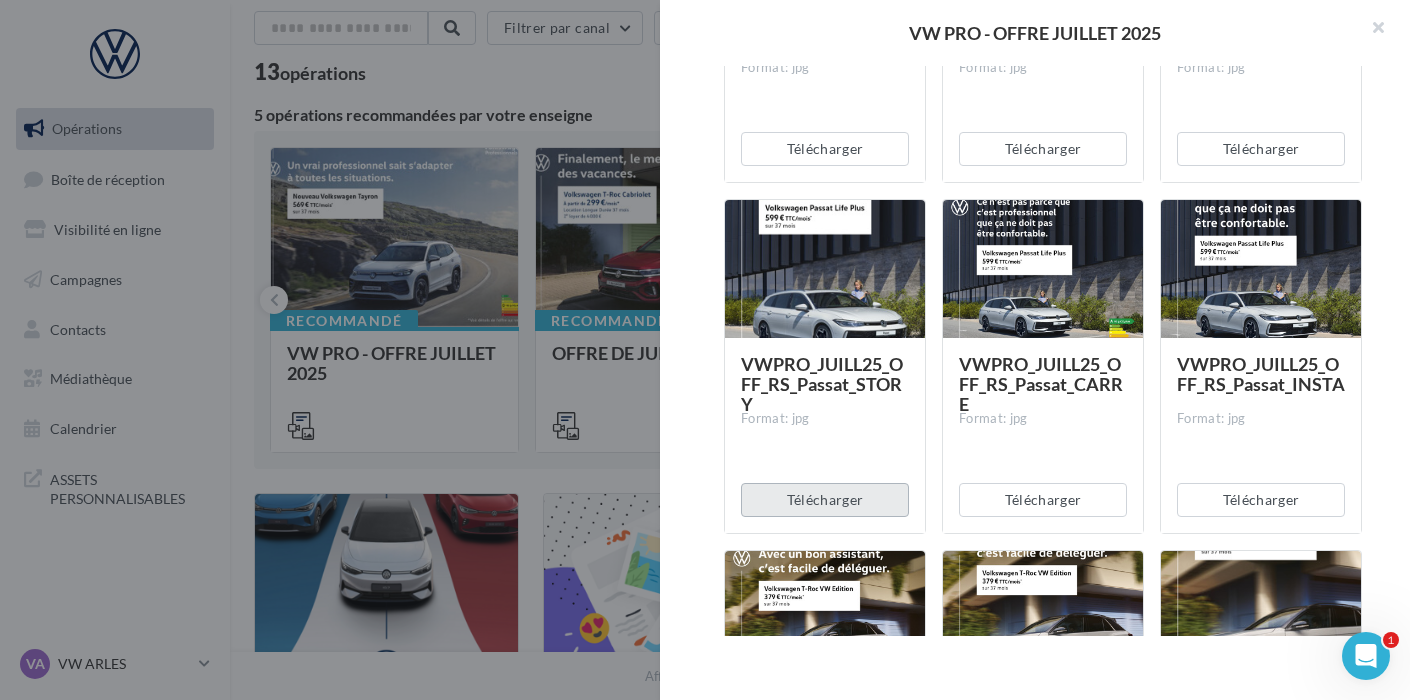 click on "Télécharger" at bounding box center [825, 500] 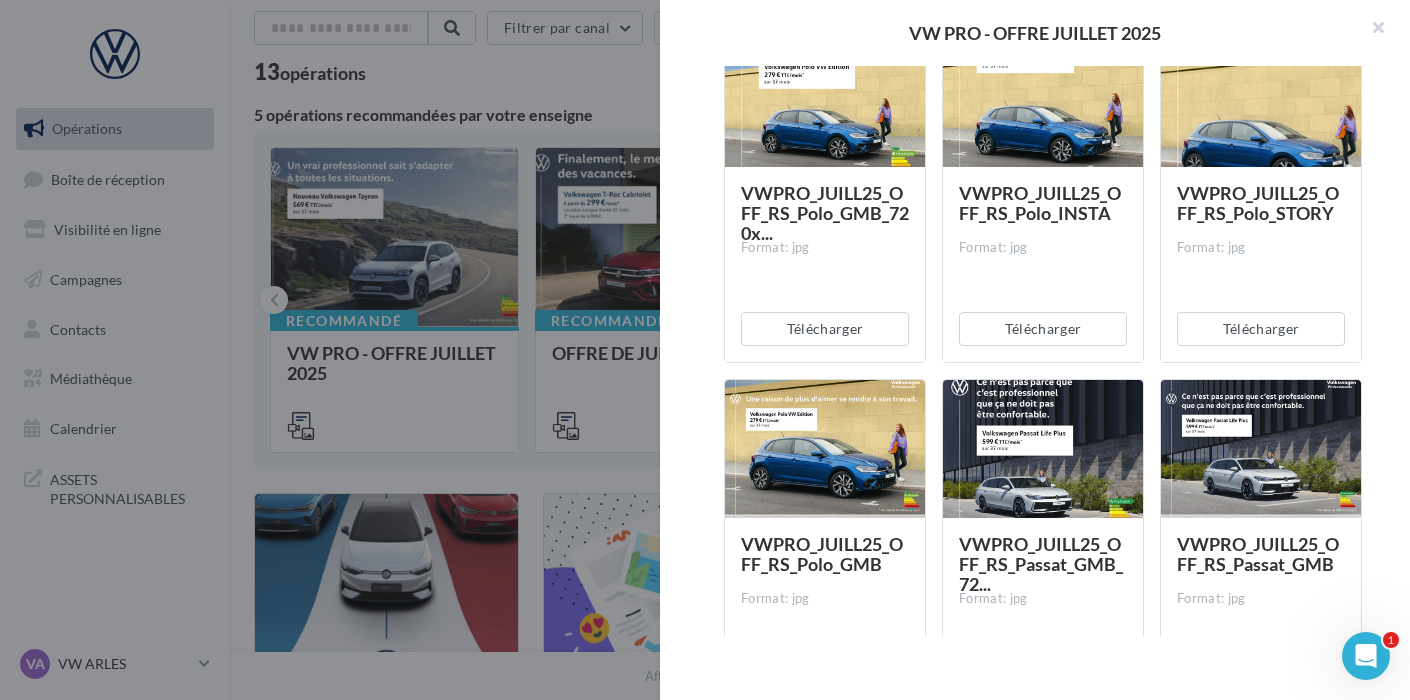 scroll, scrollTop: 2476, scrollLeft: 0, axis: vertical 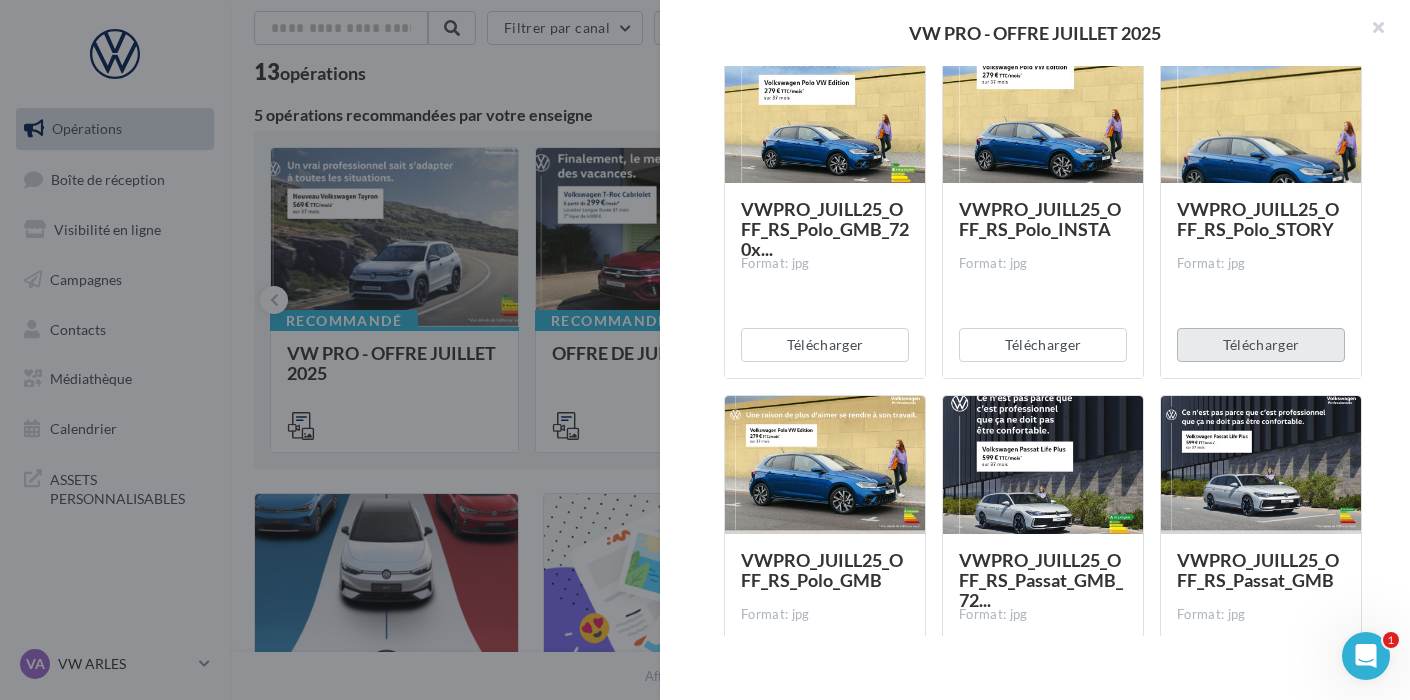 click on "Télécharger" at bounding box center [1261, 345] 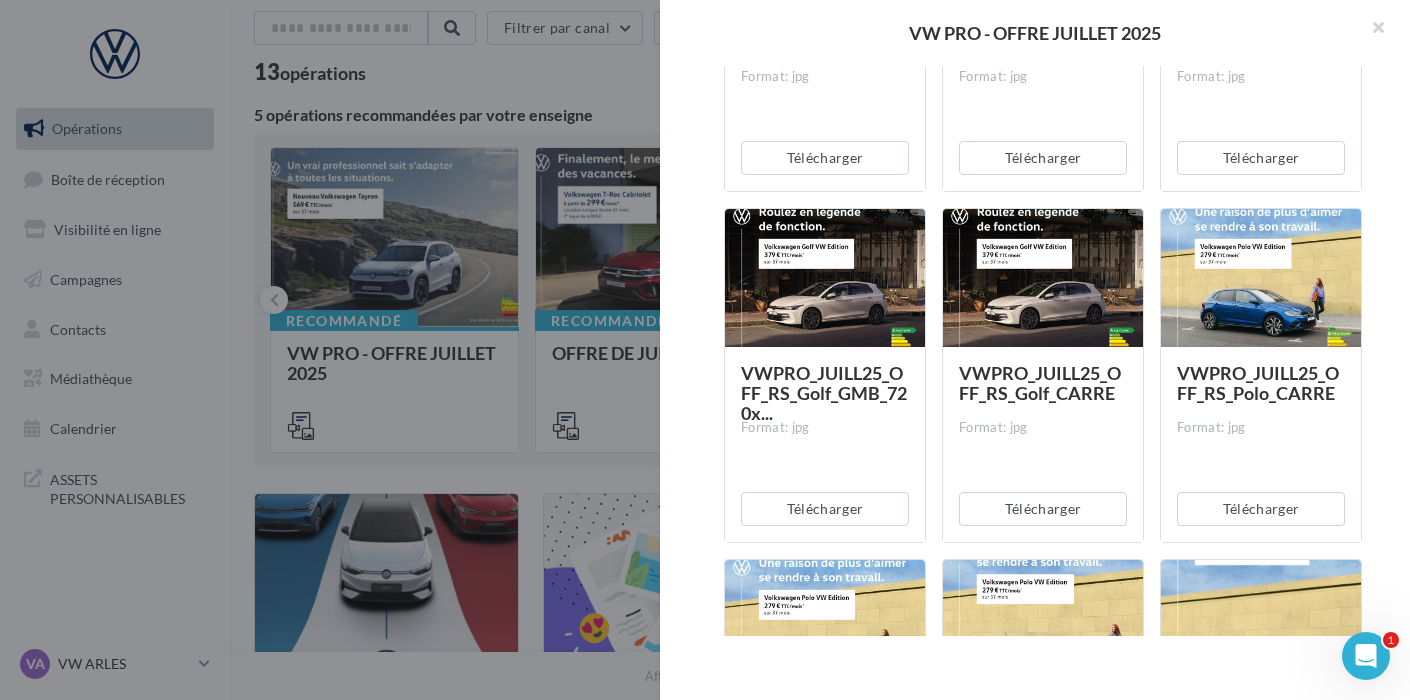 scroll, scrollTop: 1909, scrollLeft: 0, axis: vertical 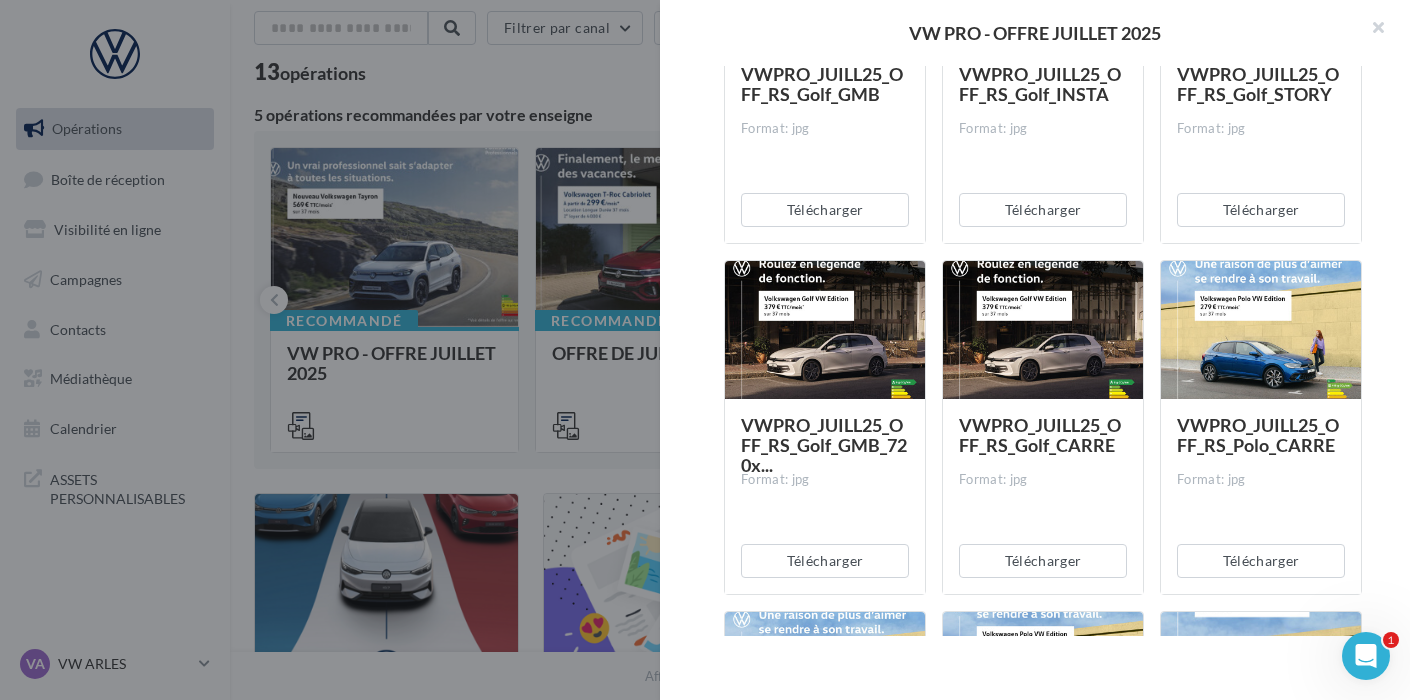 click on "Télécharger" at bounding box center (1261, 210) 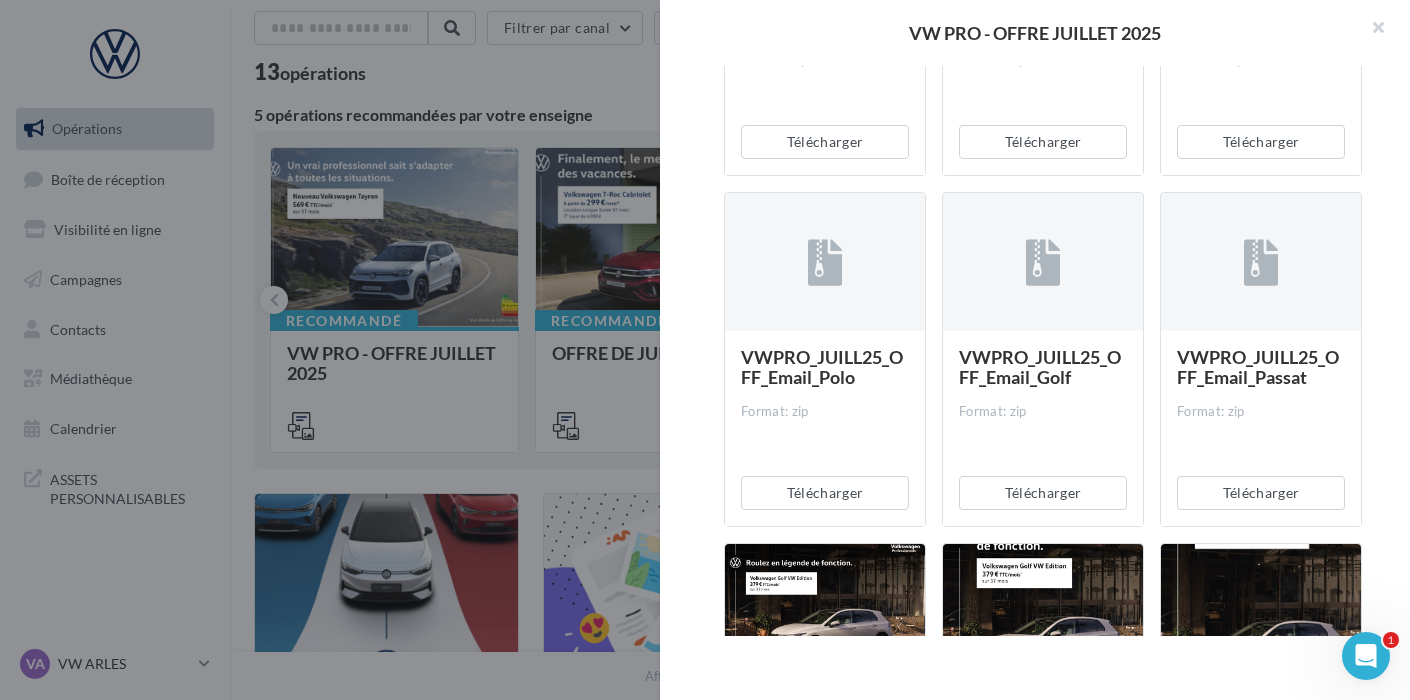 scroll, scrollTop: 1252, scrollLeft: 0, axis: vertical 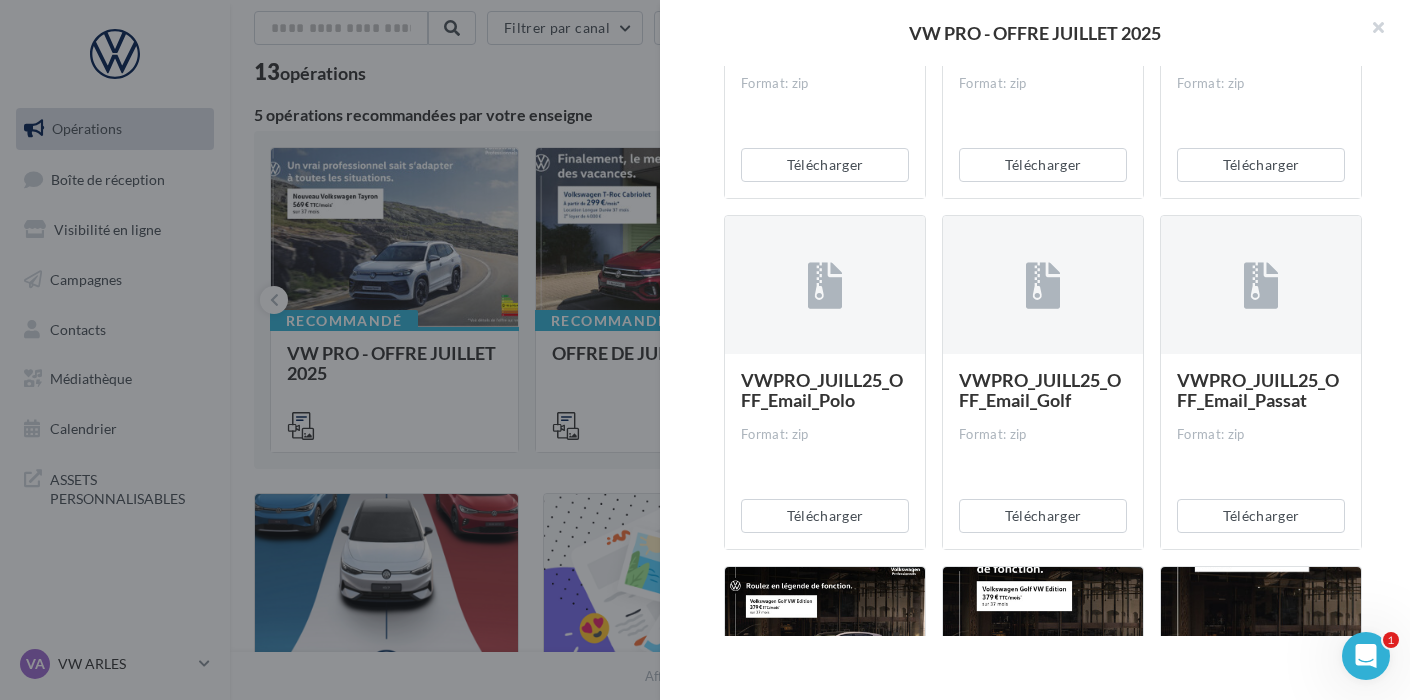 click on "Description
Non renseignée
VW Pro
Offre du mois
Document
Documents liés à la campagne
Prévisualisation
72 documents disponibles
VWPRO_JUILL25_OFF_Email_ID.5
Format: zip
Télécharger
VWPRO_JUILL25_OFF_Email_ID.7
Format: zip
Télécharger
VWPRO_JUILL25_OFF_Email_ID.3
Format: zip
Télécharger
VWPRO_JUILL25_OFF_Email_ID.4
Format: zip
Télécharger" at bounding box center (1043, 351) 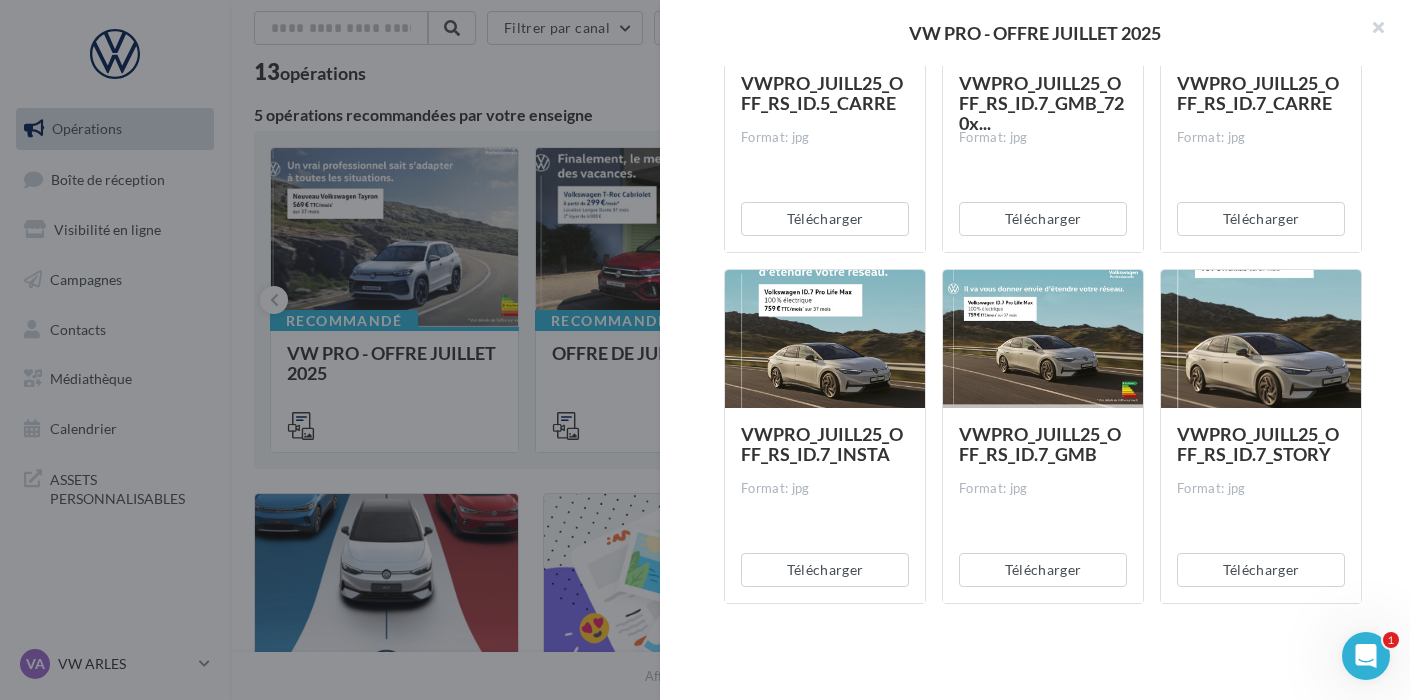scroll, scrollTop: 8208, scrollLeft: 0, axis: vertical 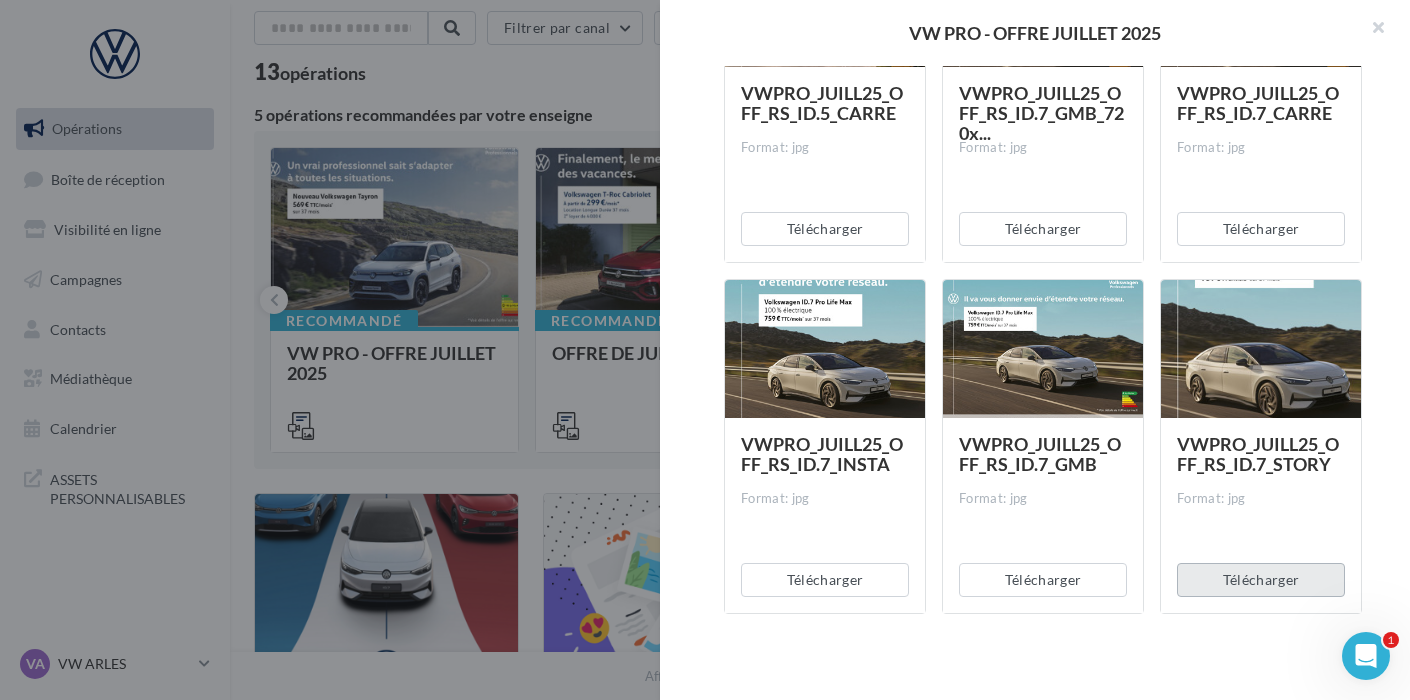 click on "Télécharger" at bounding box center [1261, 580] 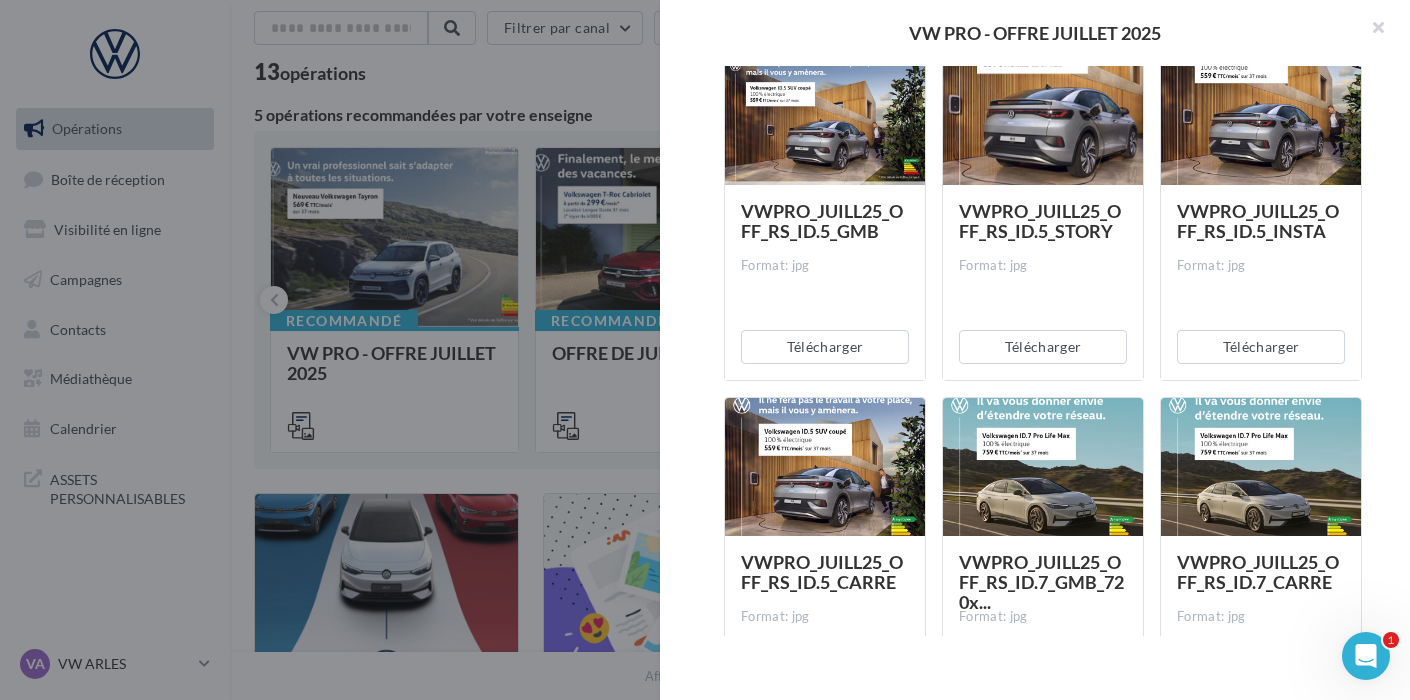 scroll, scrollTop: 7738, scrollLeft: 0, axis: vertical 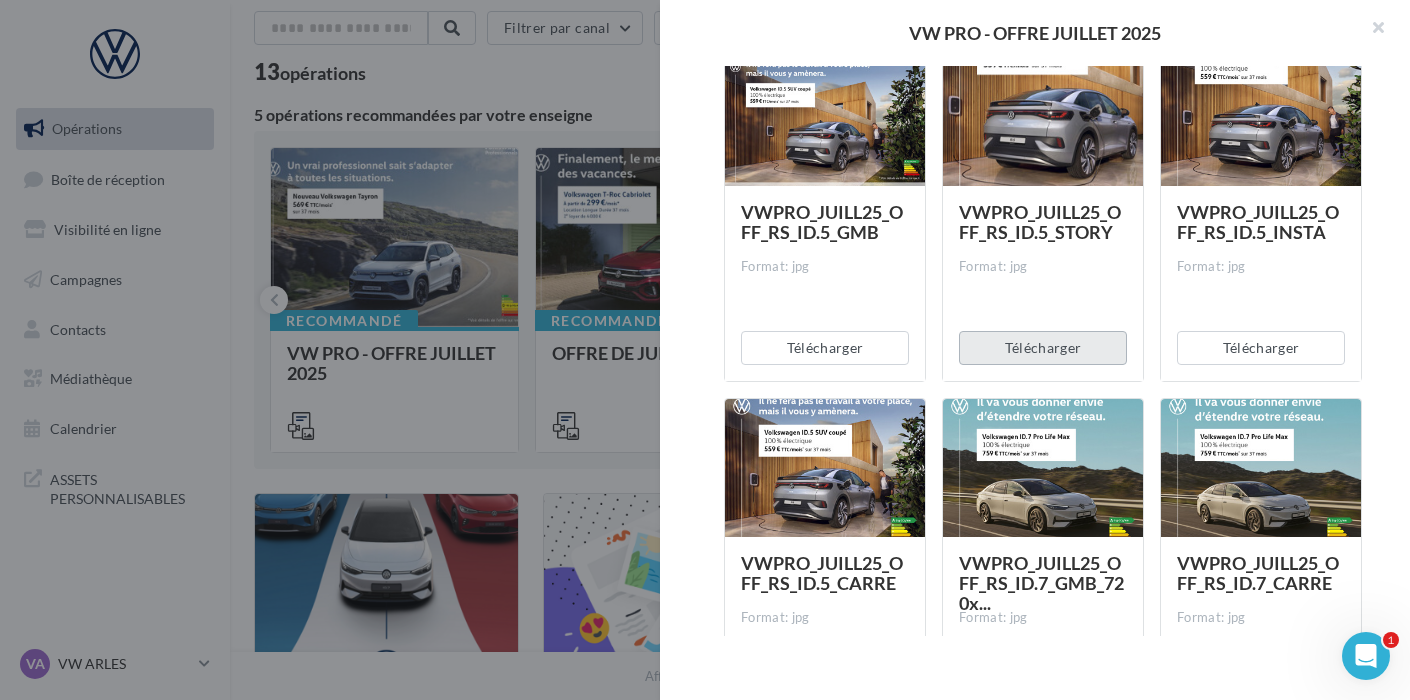 click on "Télécharger" at bounding box center (1043, 348) 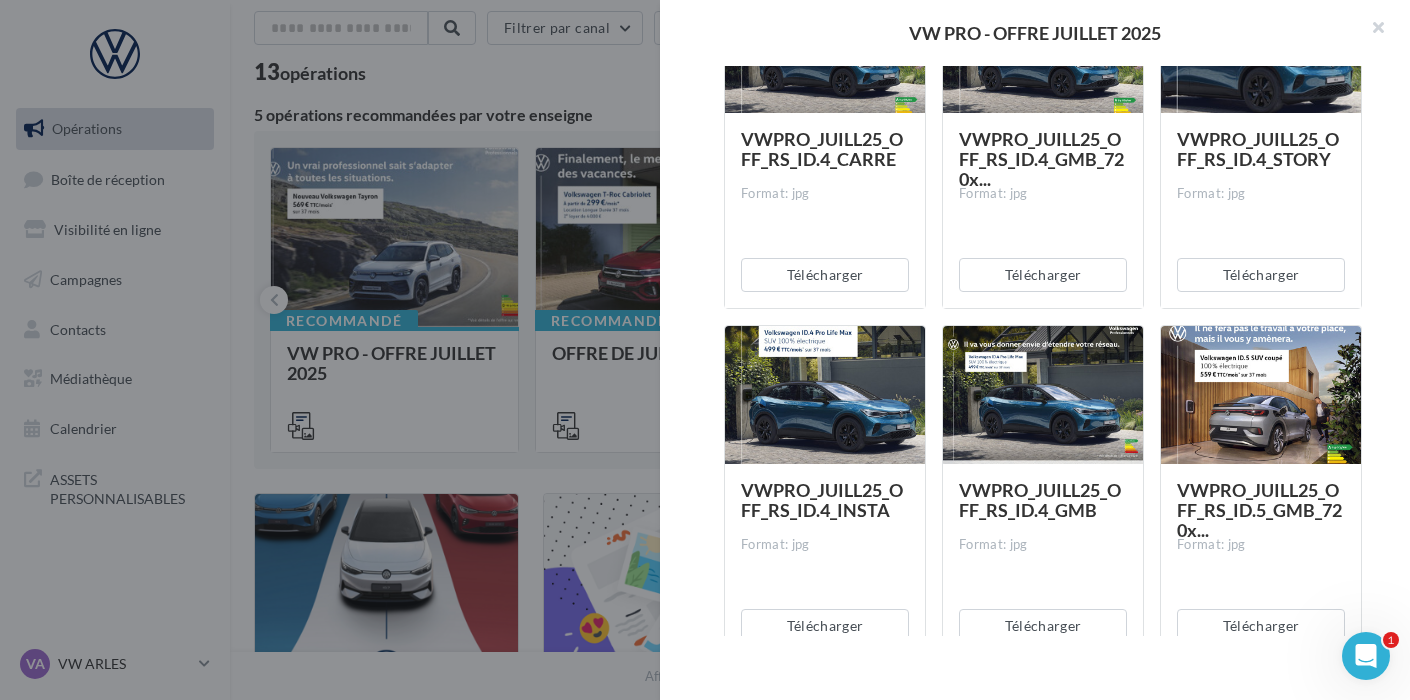 scroll, scrollTop: 7097, scrollLeft: 0, axis: vertical 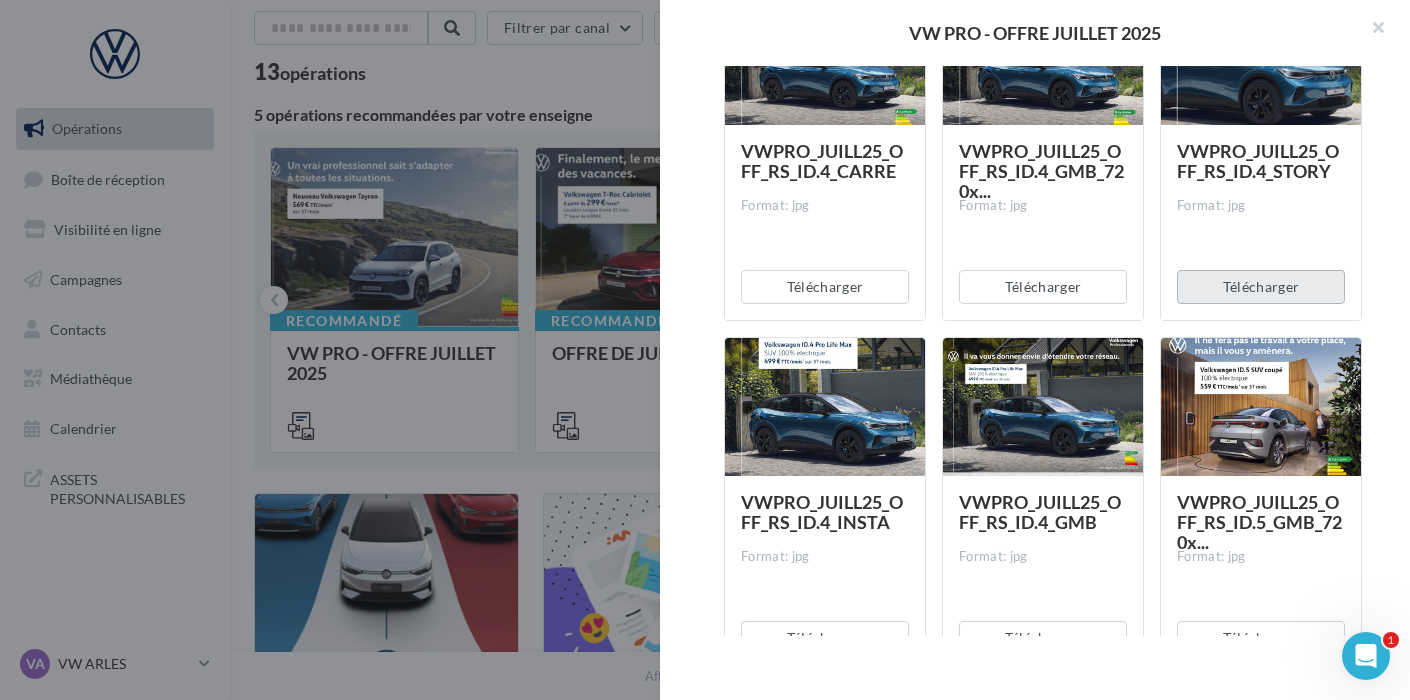 click on "Télécharger" at bounding box center [1261, 287] 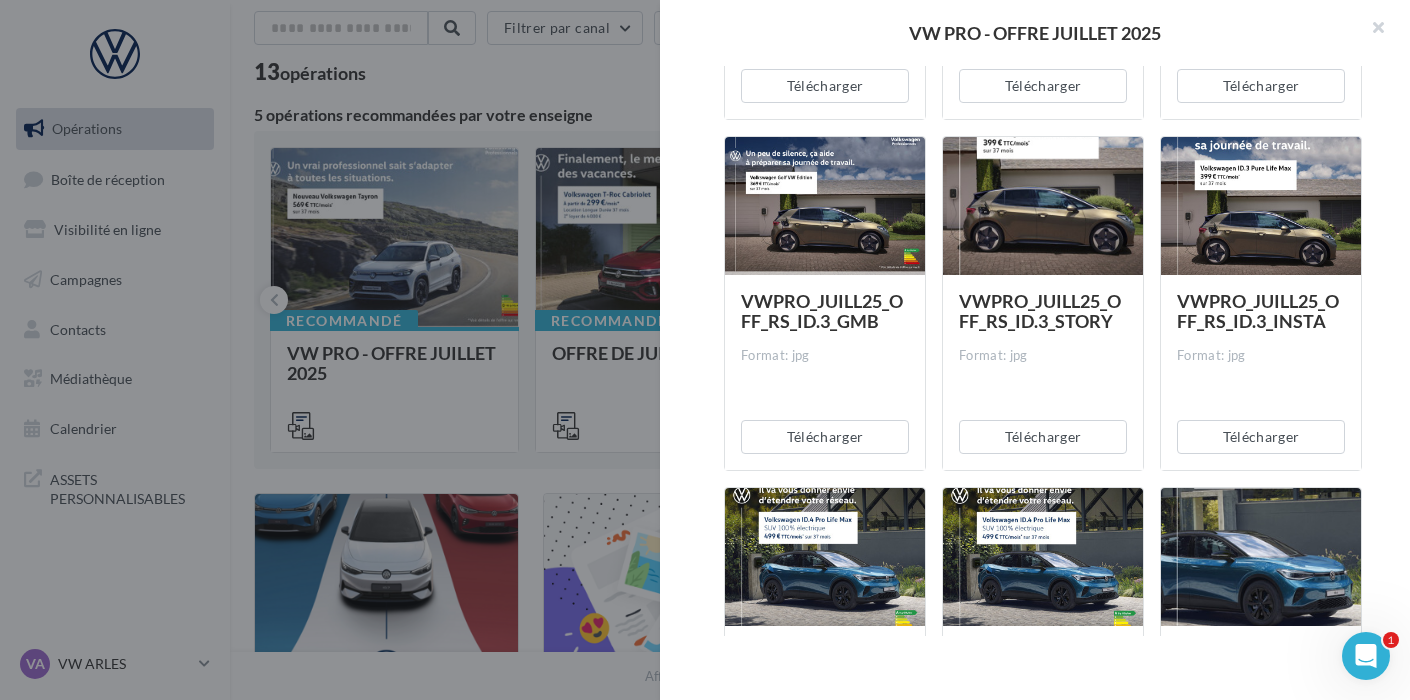scroll, scrollTop: 6588, scrollLeft: 0, axis: vertical 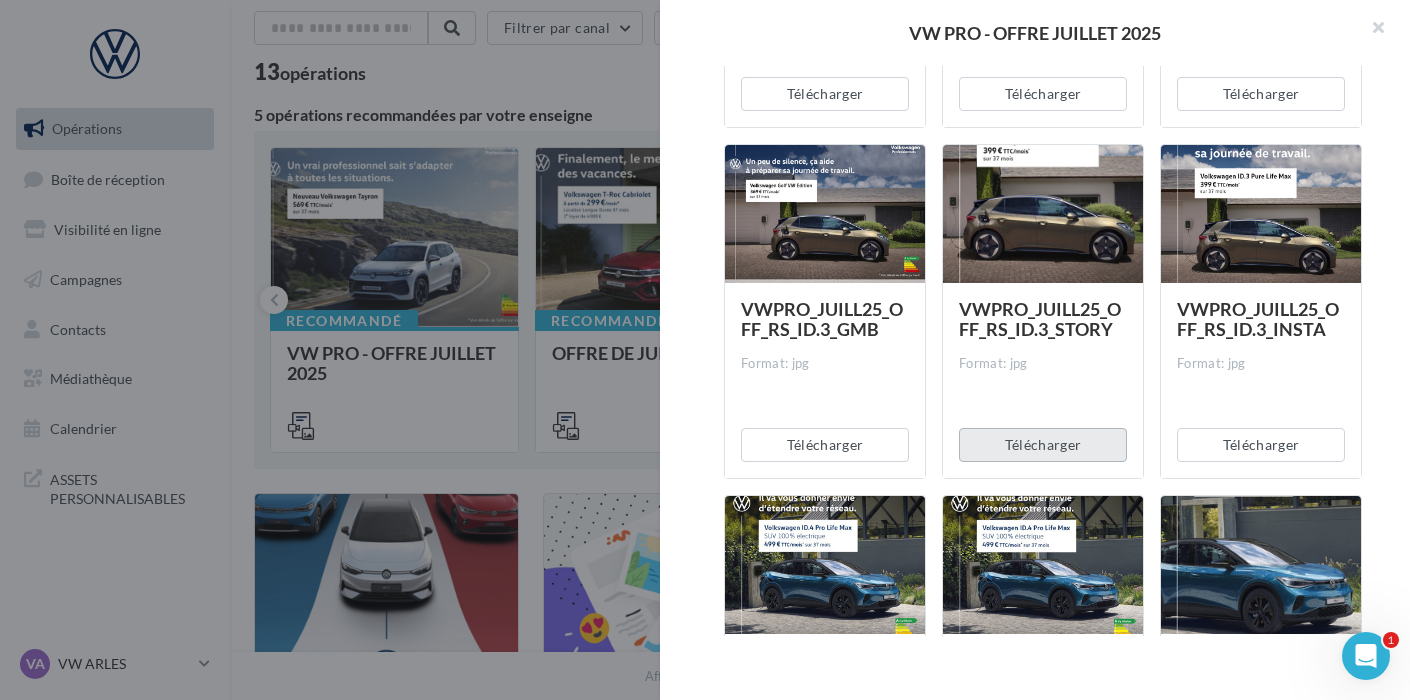 click on "Télécharger" at bounding box center [1043, 445] 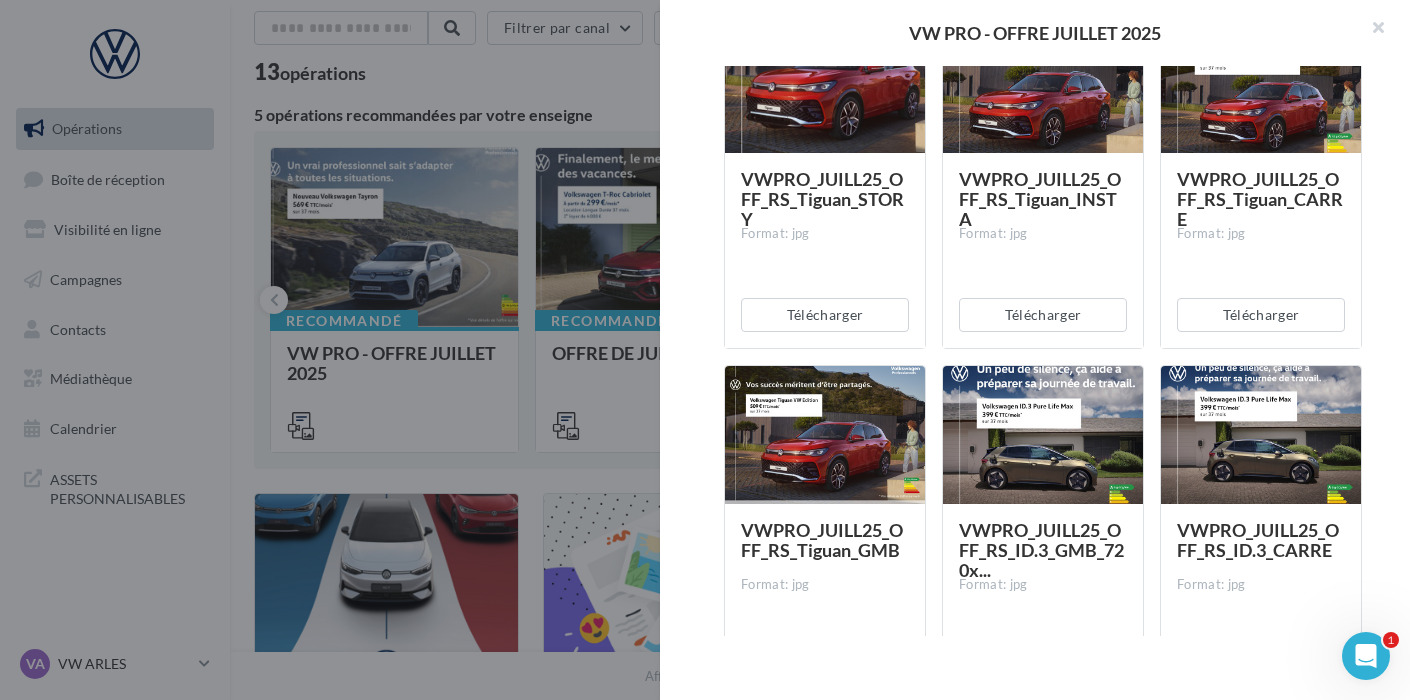 scroll, scrollTop: 5986, scrollLeft: 0, axis: vertical 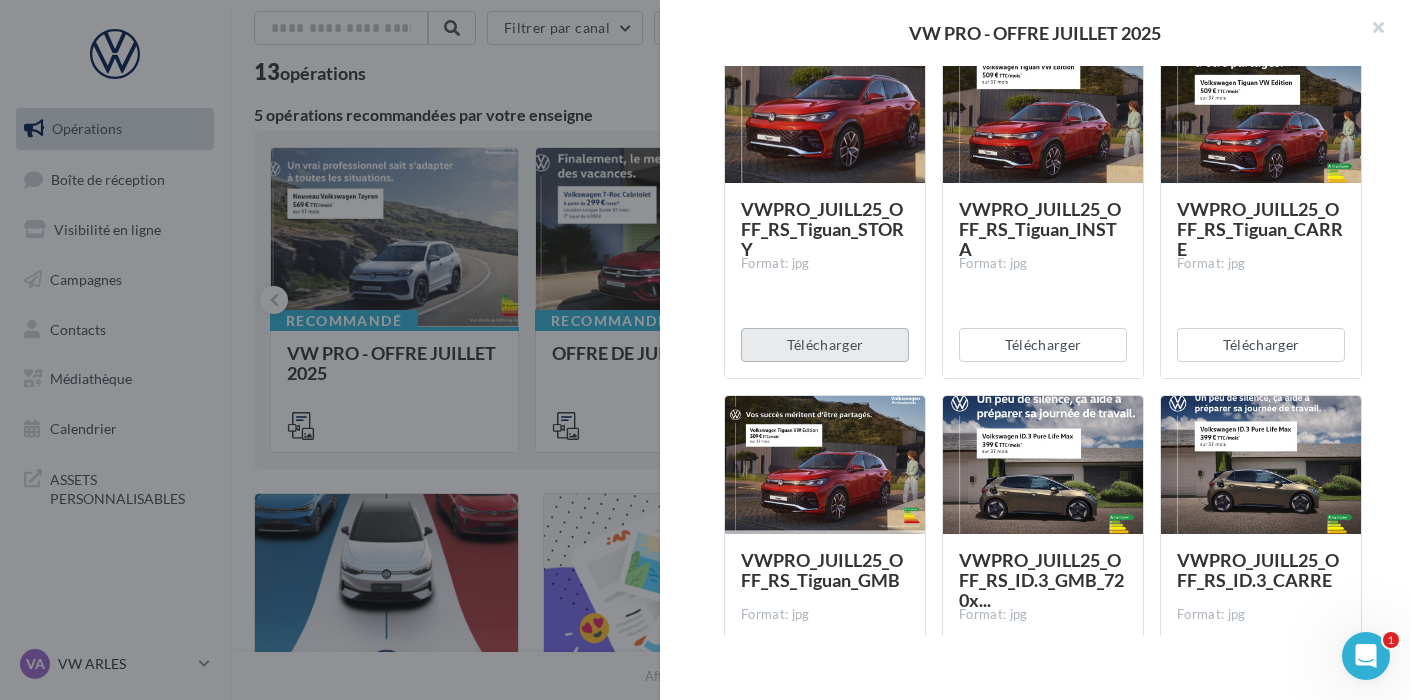 click on "Télécharger" at bounding box center [825, 345] 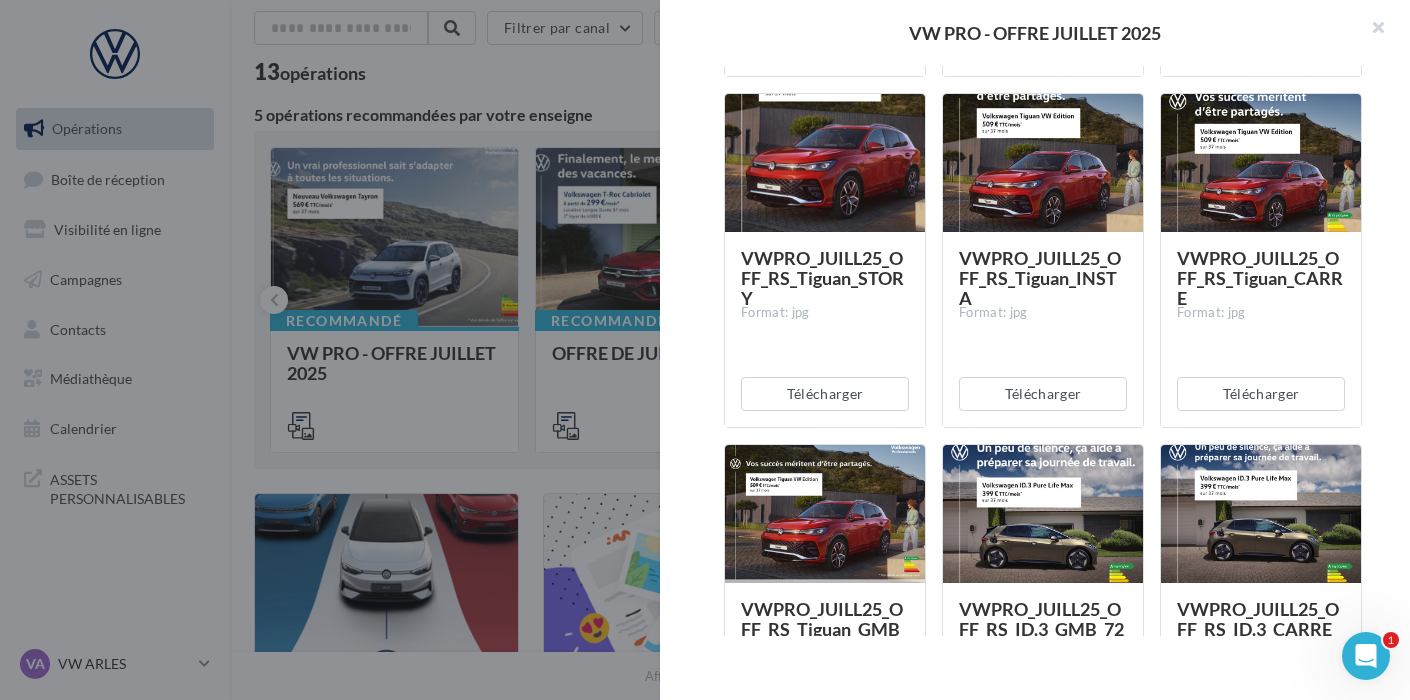 scroll, scrollTop: 5936, scrollLeft: 0, axis: vertical 